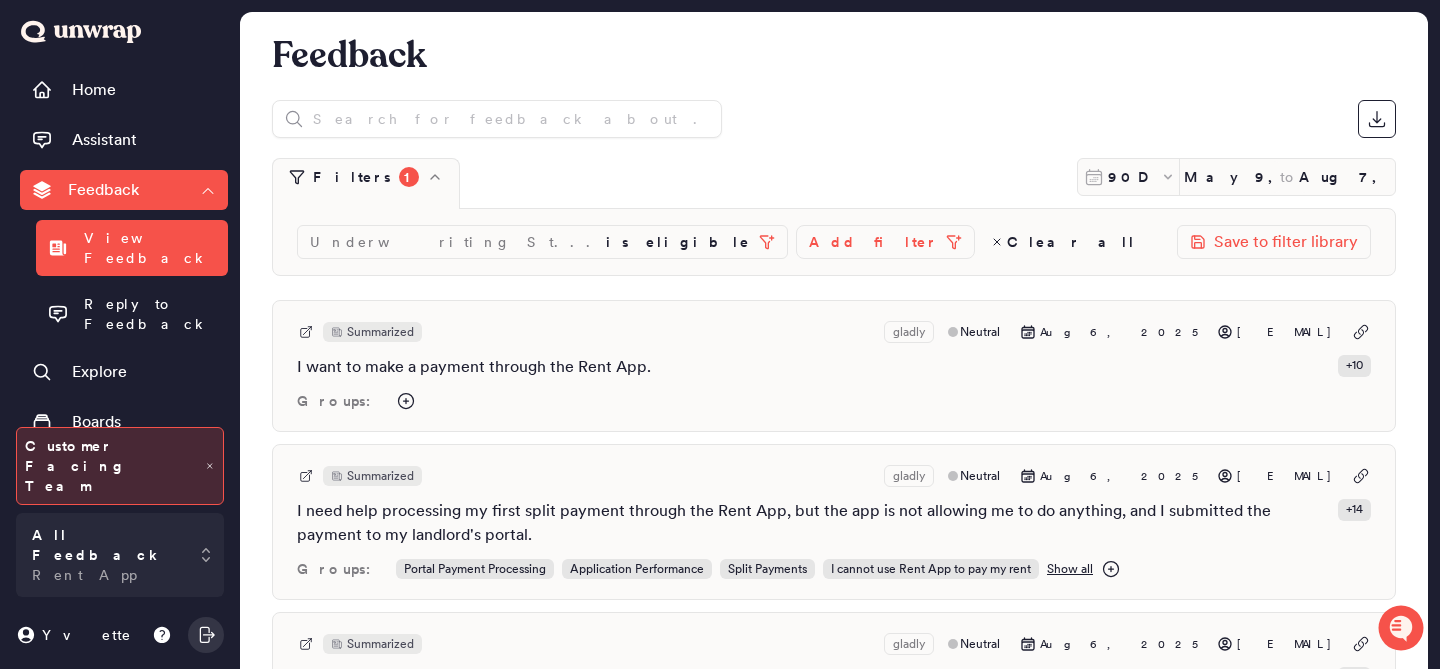 scroll, scrollTop: 0, scrollLeft: 0, axis: both 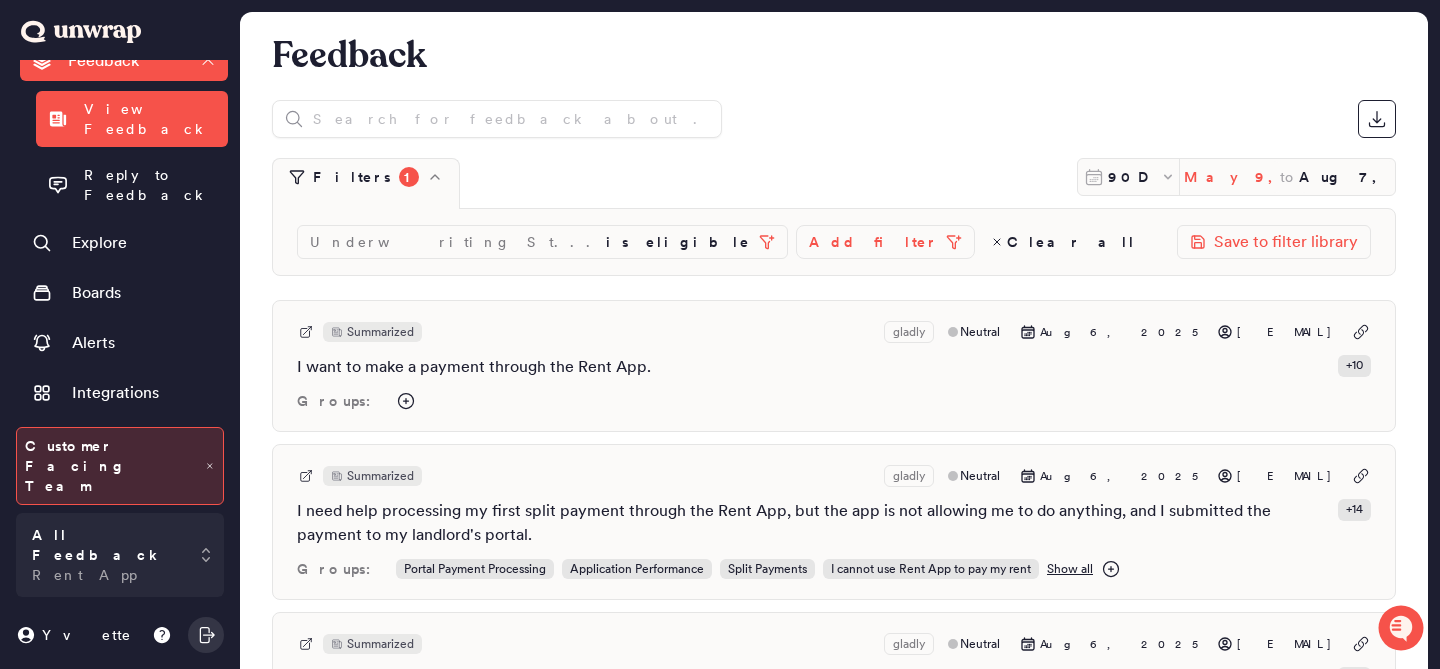 click on "May 9, 2025" at bounding box center (1232, 177) 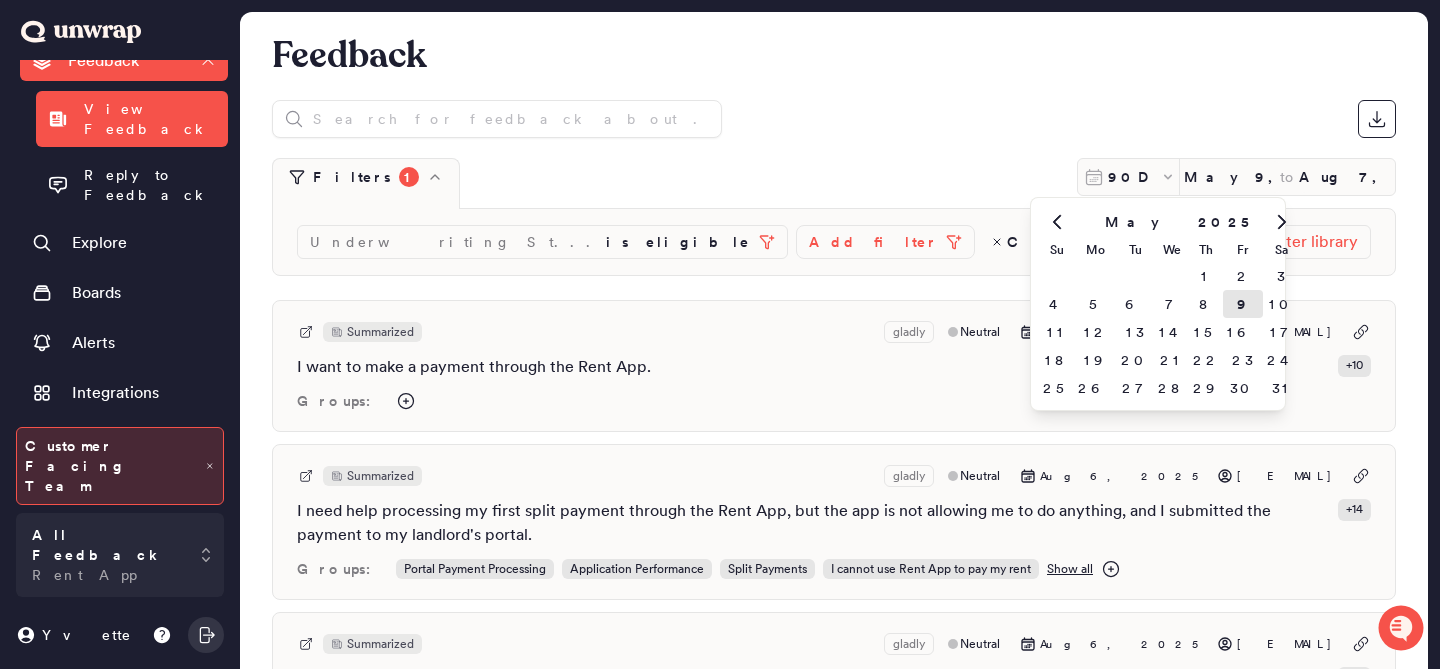 click 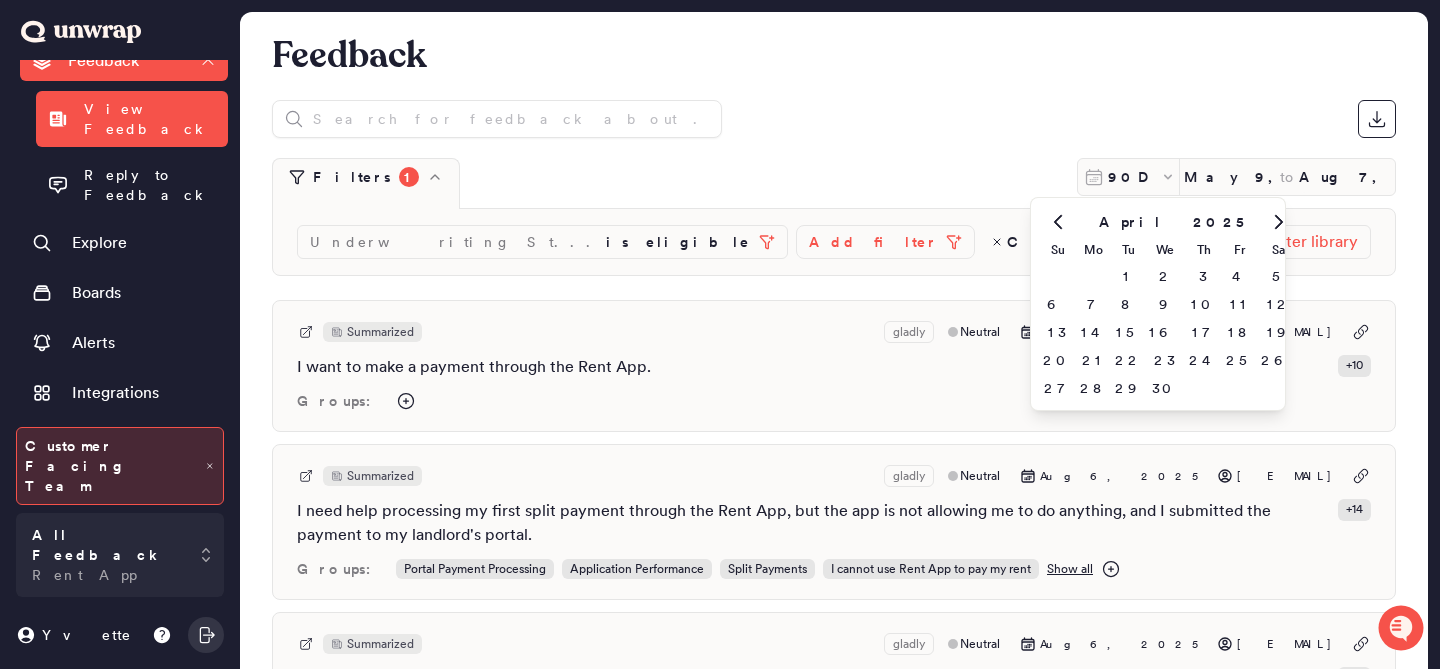 click 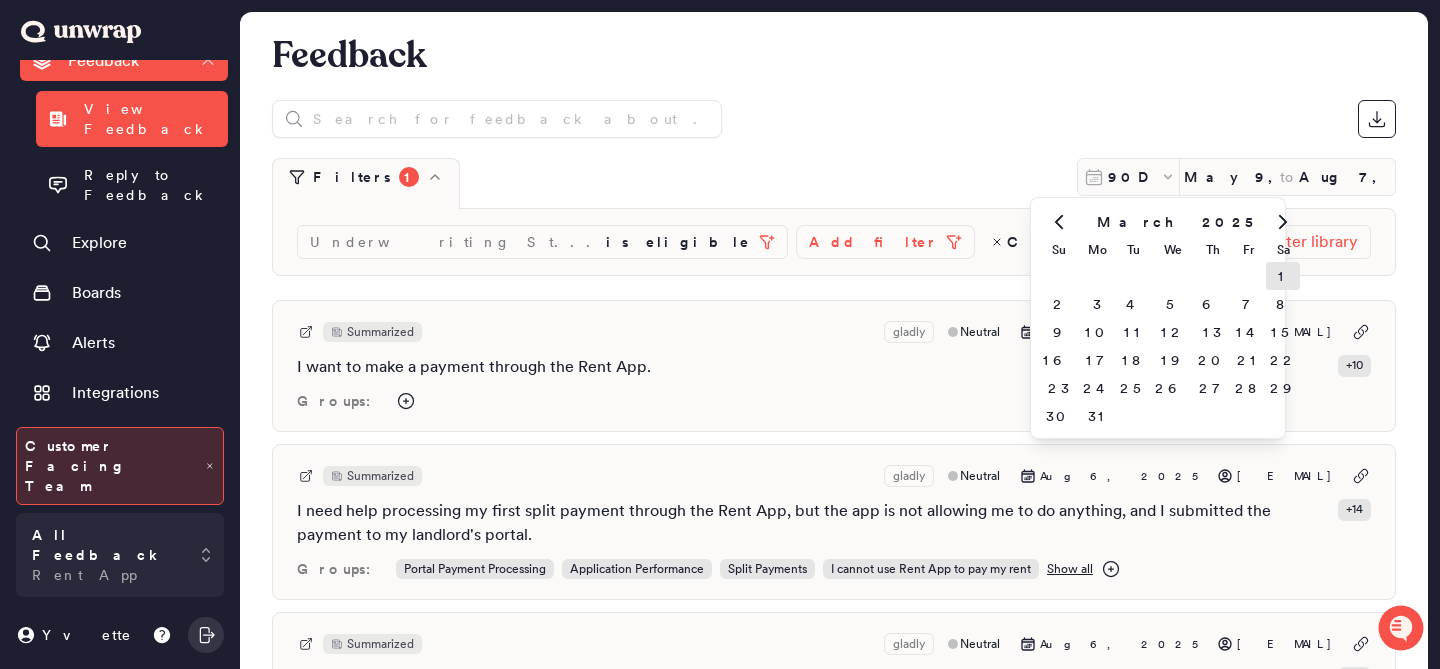 click on "1" at bounding box center [1283, 276] 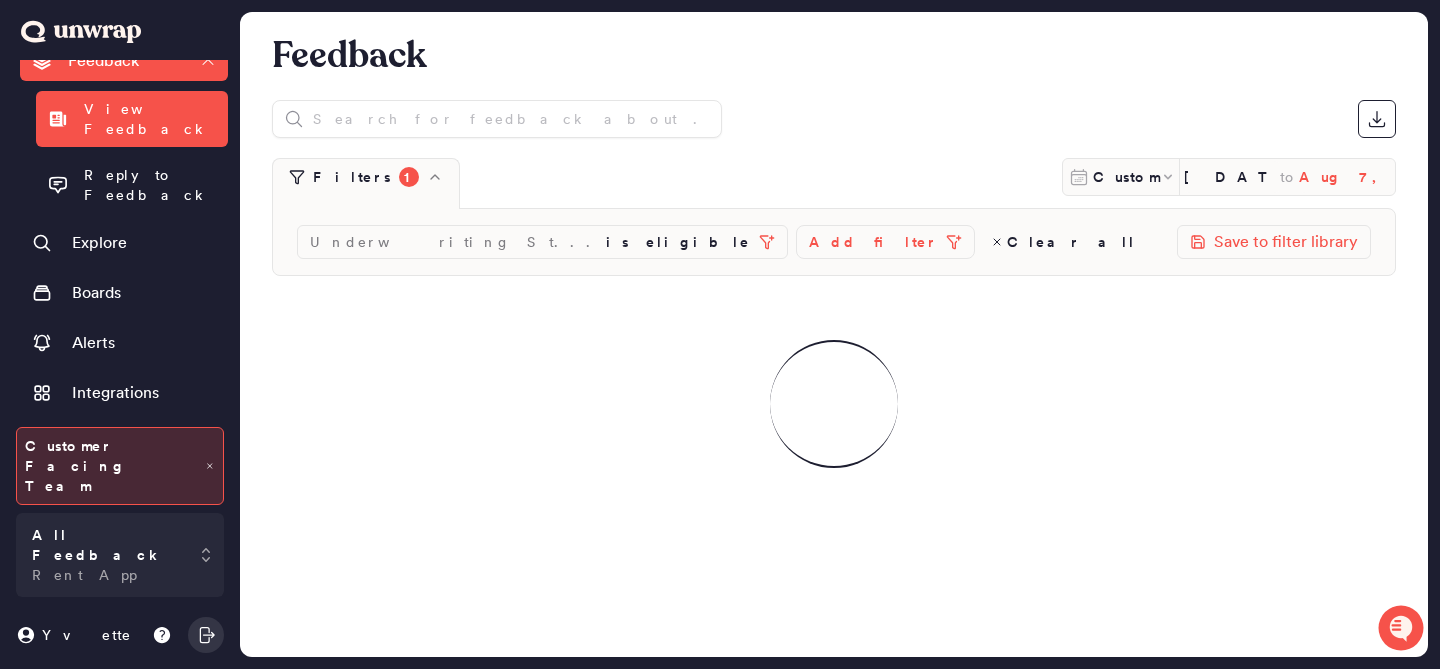 click on "Aug 7, 2025" at bounding box center [1347, 177] 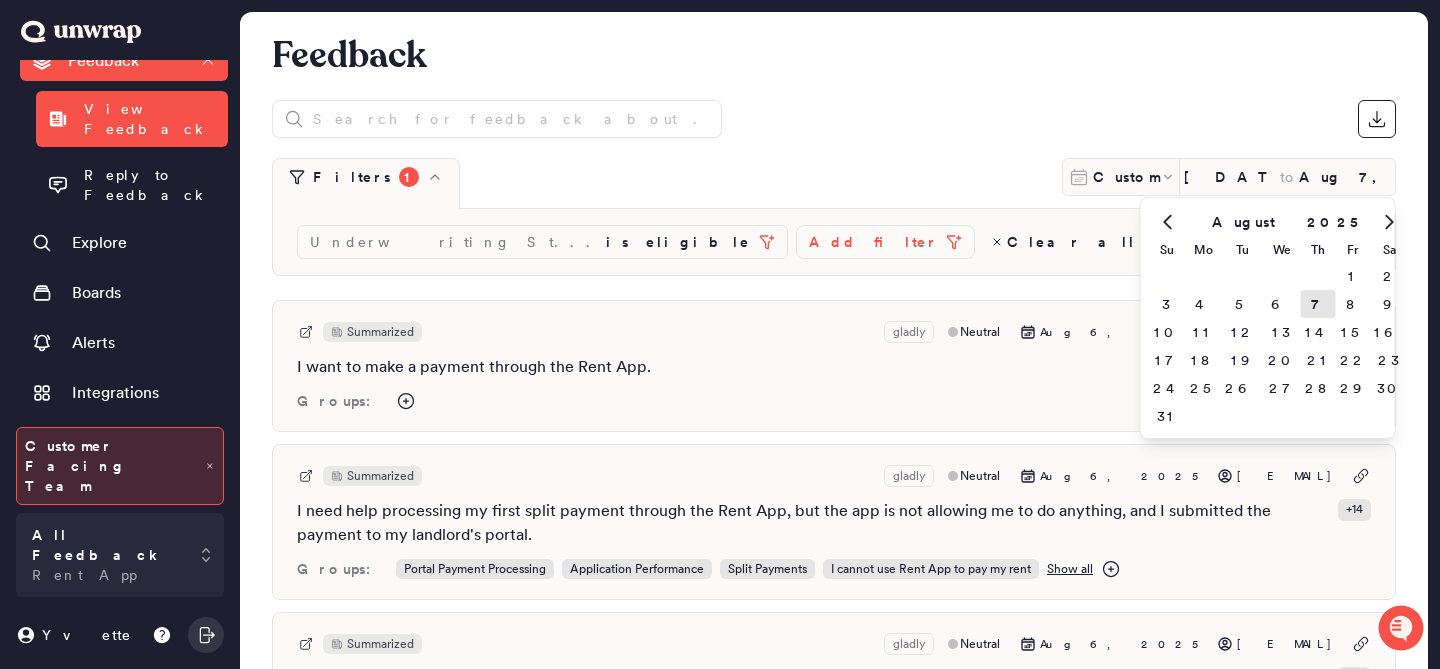 click on "August" at bounding box center [1243, 222] 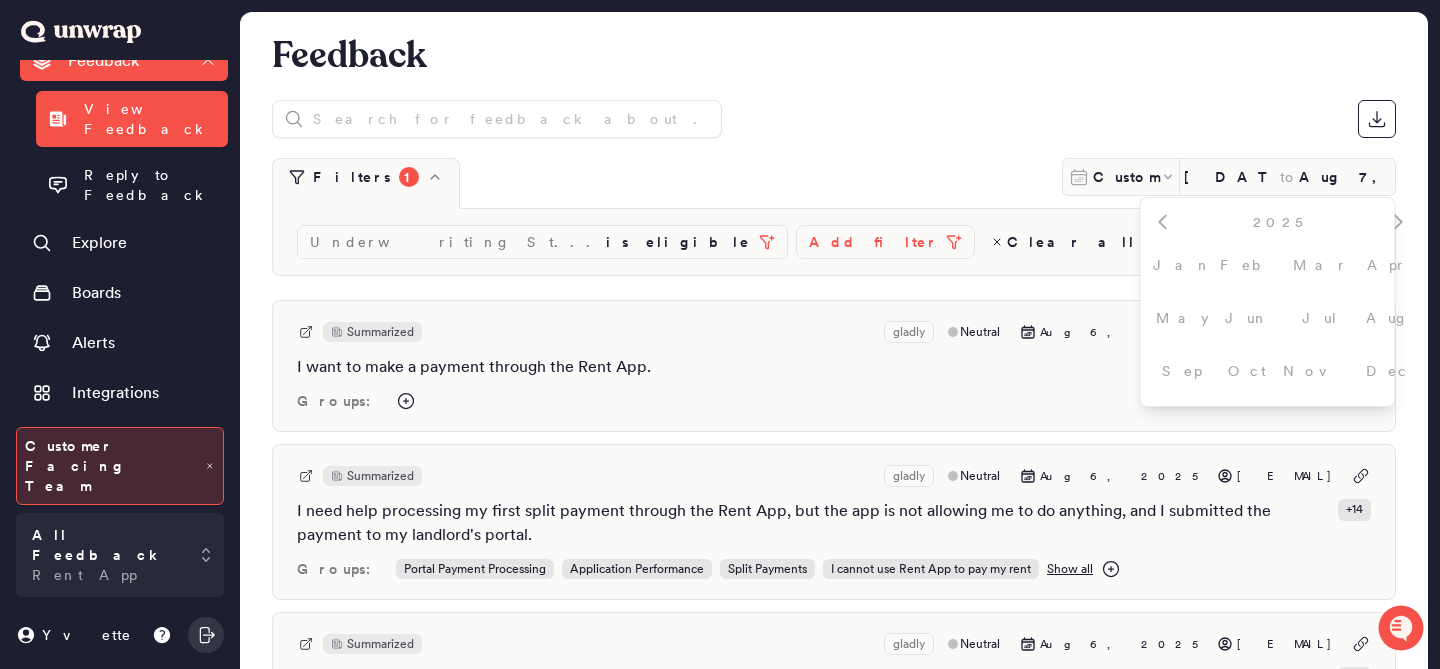 click on "May" at bounding box center [1182, 317] 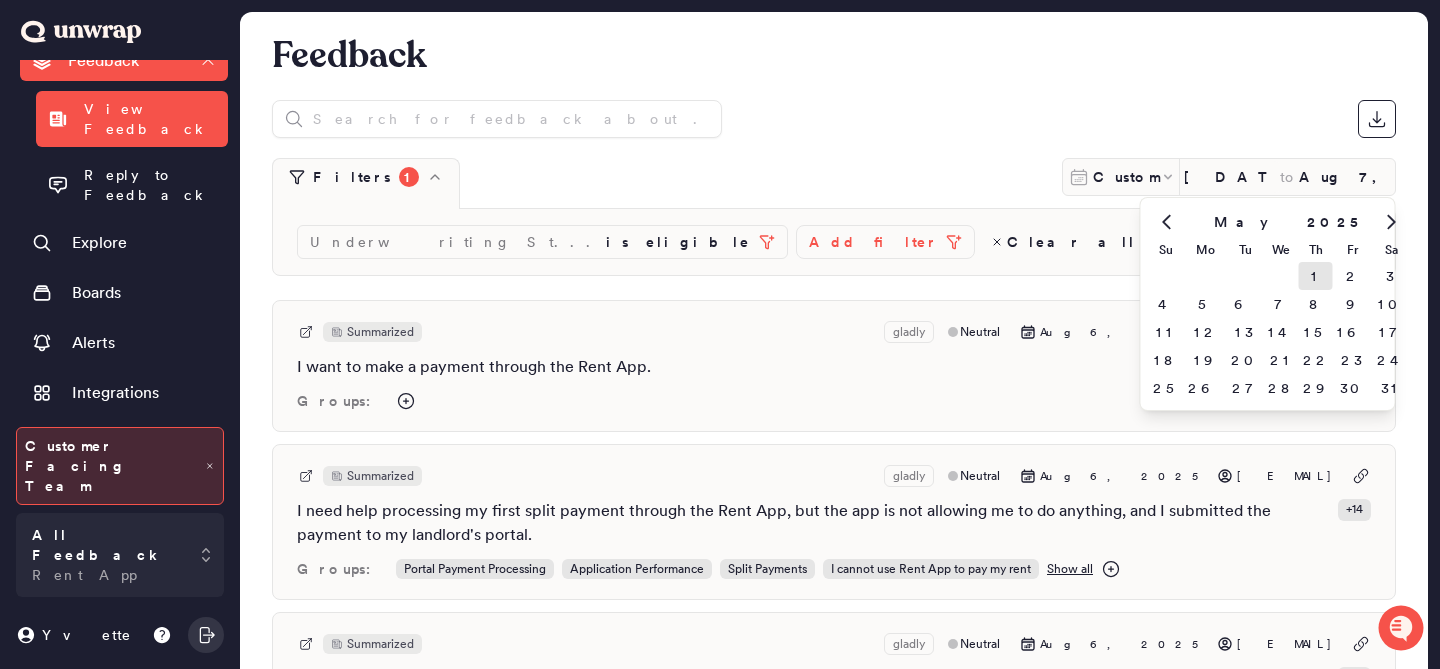 click on "1" at bounding box center (1316, 276) 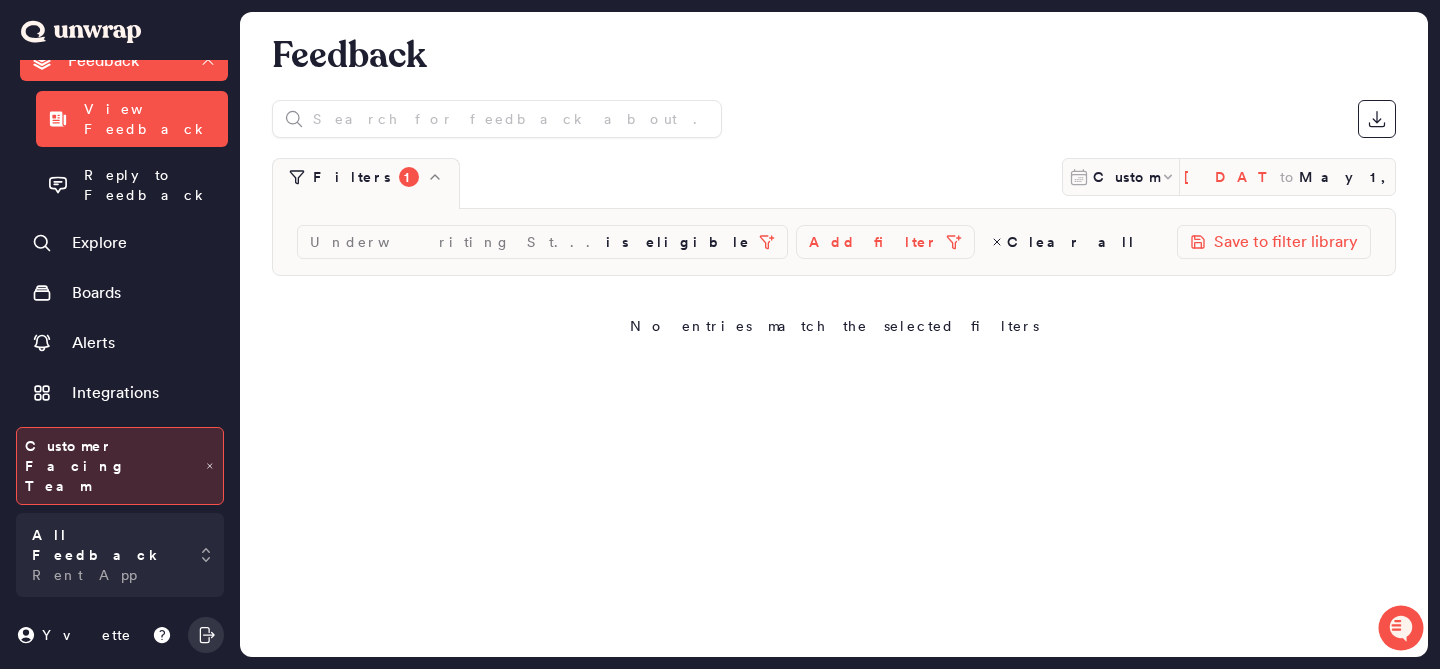 click on "[DATE]" at bounding box center (1232, 177) 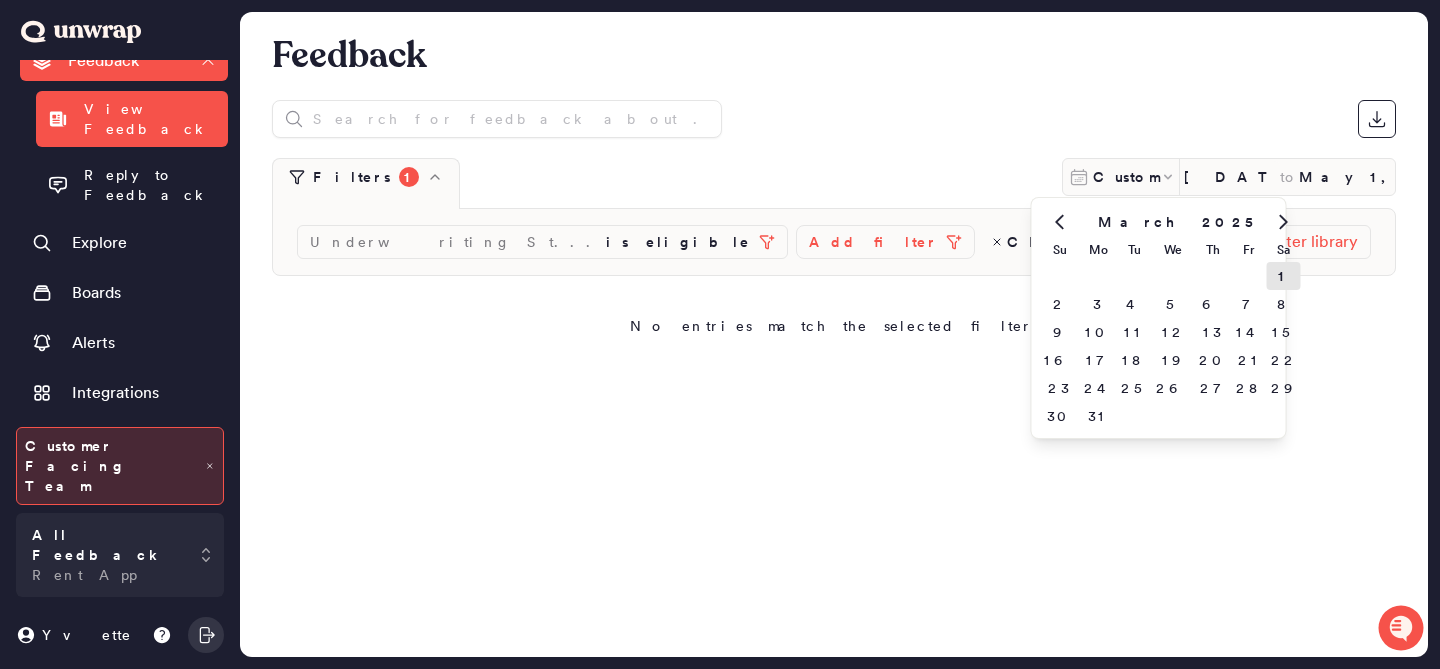 click 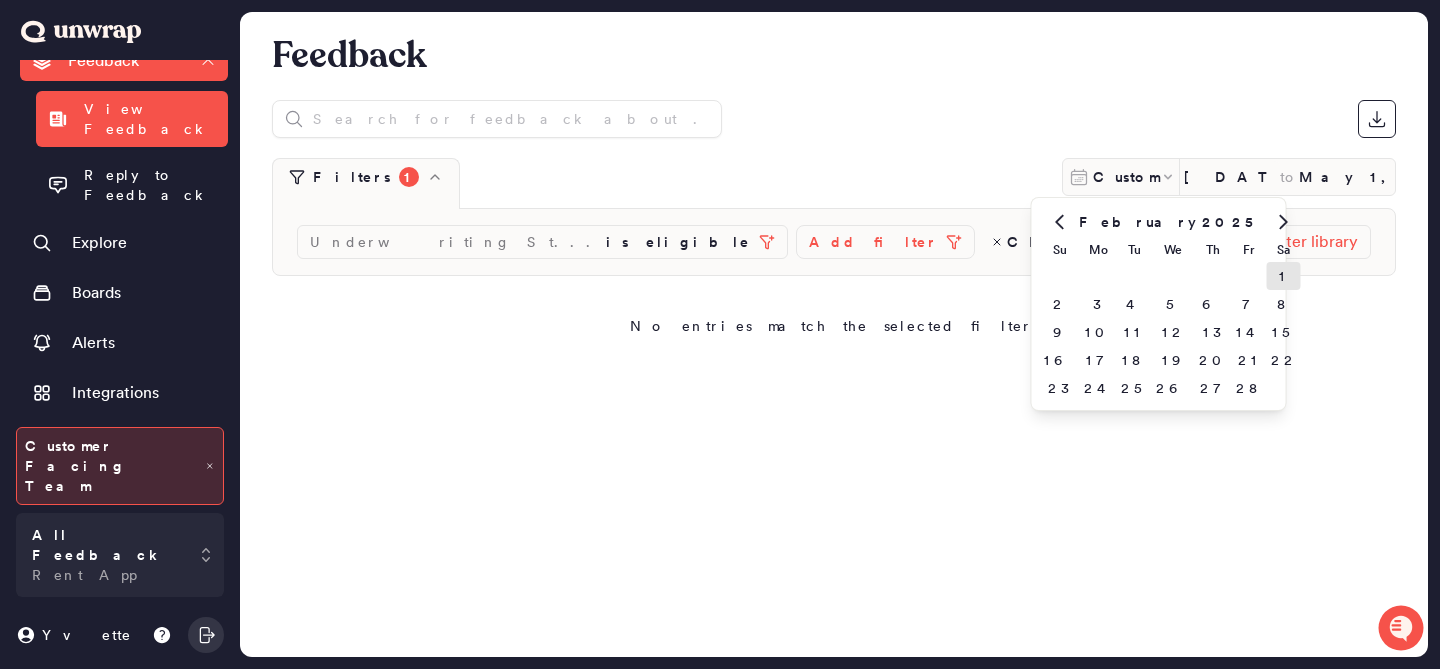 click on "1" at bounding box center [1284, 276] 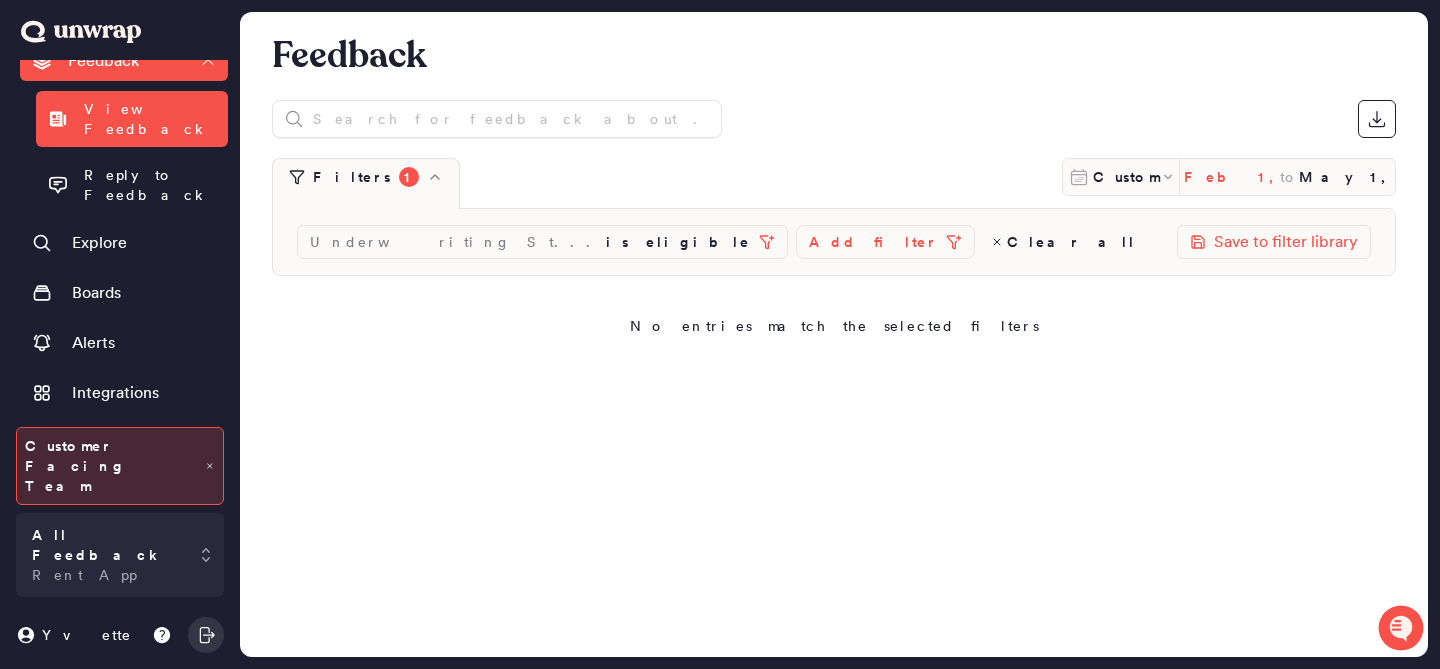 click on "Feb 1, 2025" at bounding box center (1232, 177) 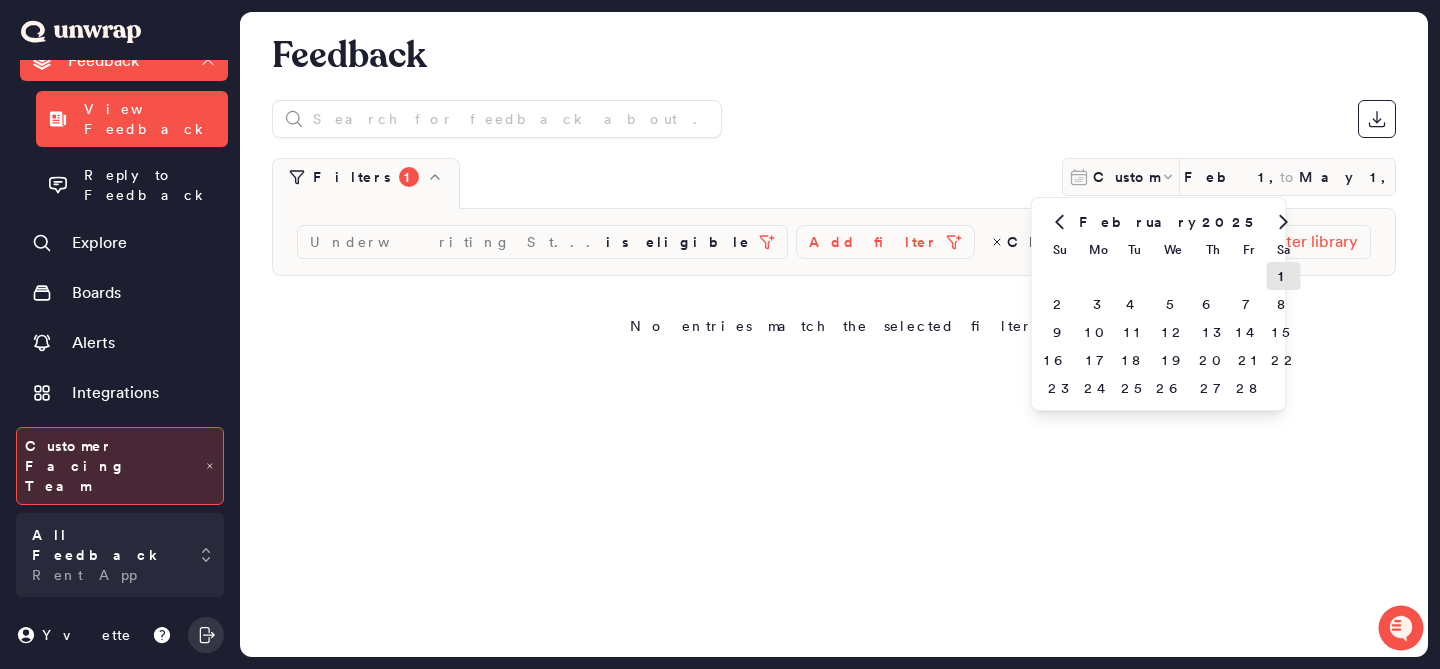 click 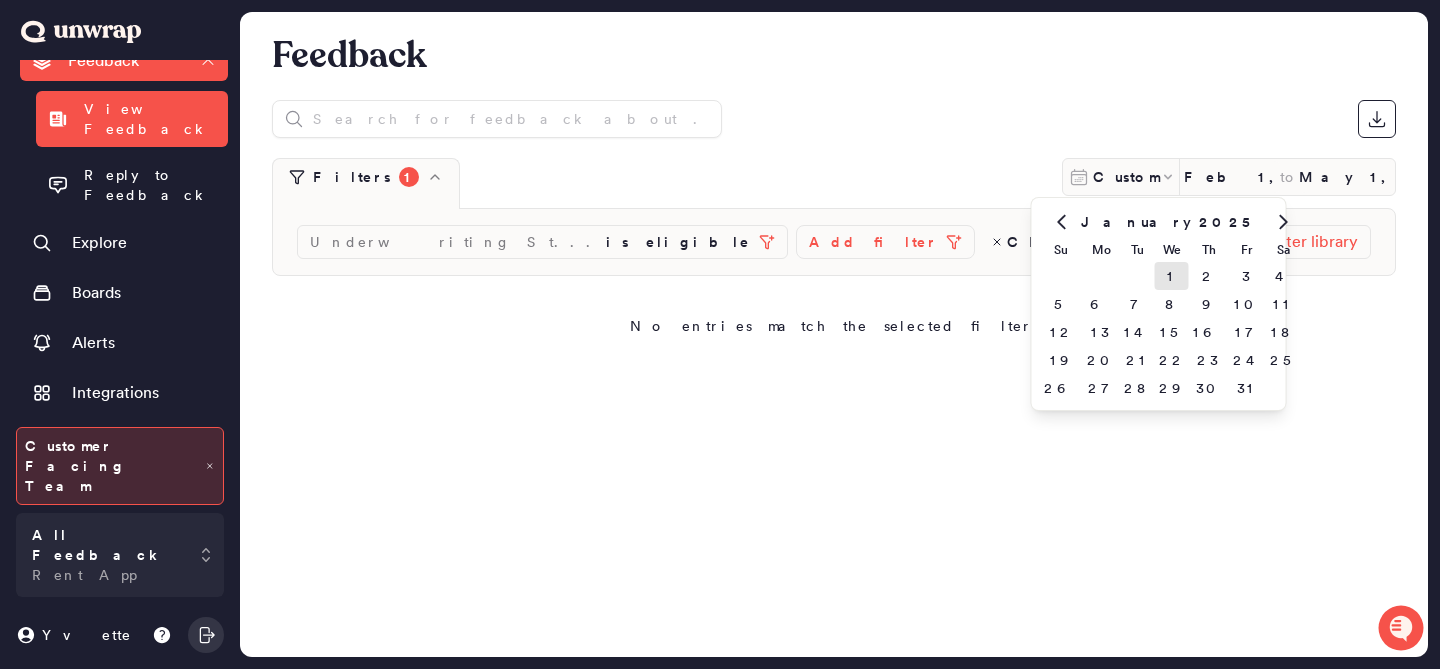 click on "1" at bounding box center (1172, 276) 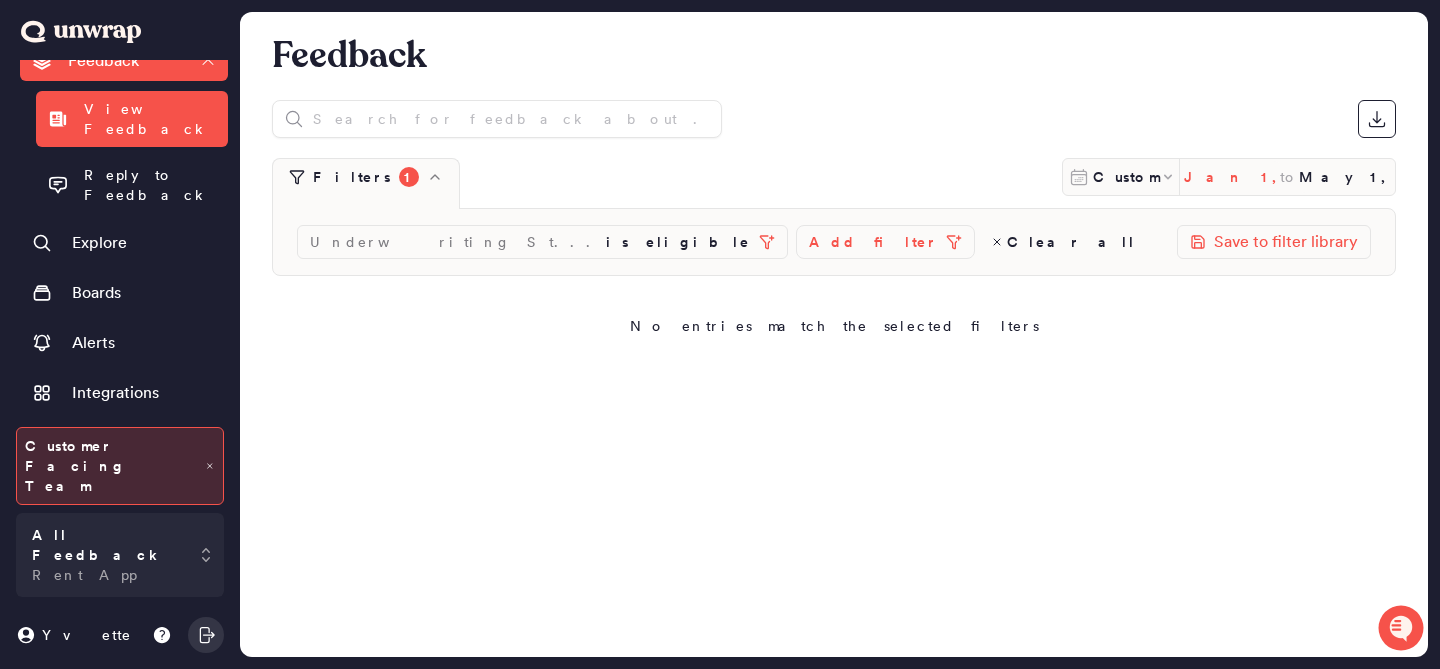 click on "Jan 1, 2025" at bounding box center (1232, 177) 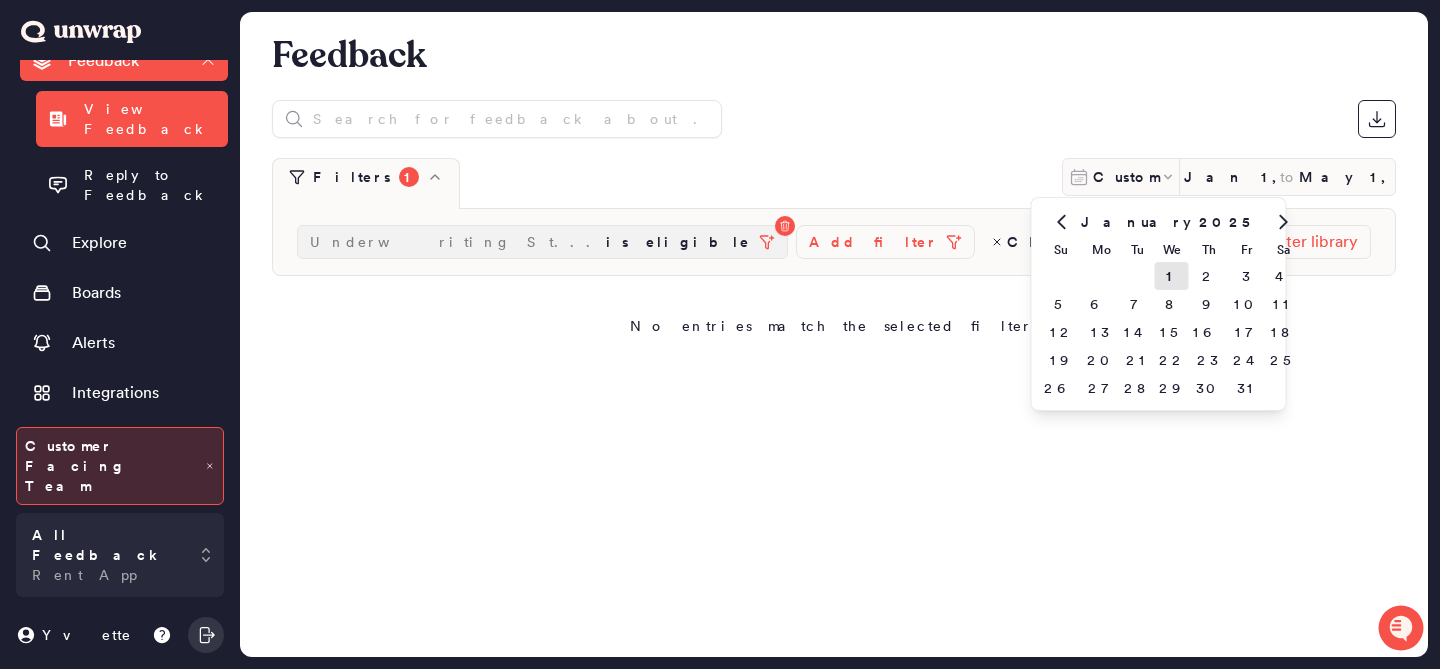 click on "Underwriting St... is   eligible" at bounding box center [530, 242] 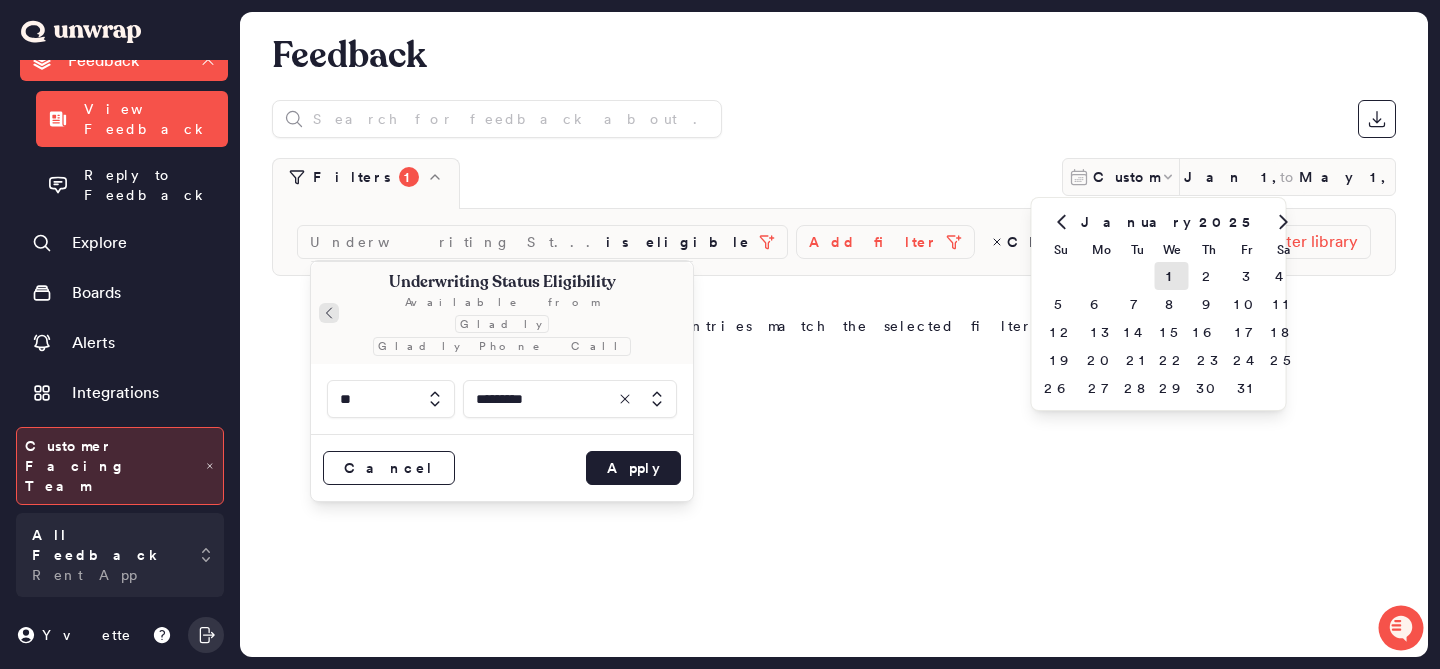 click 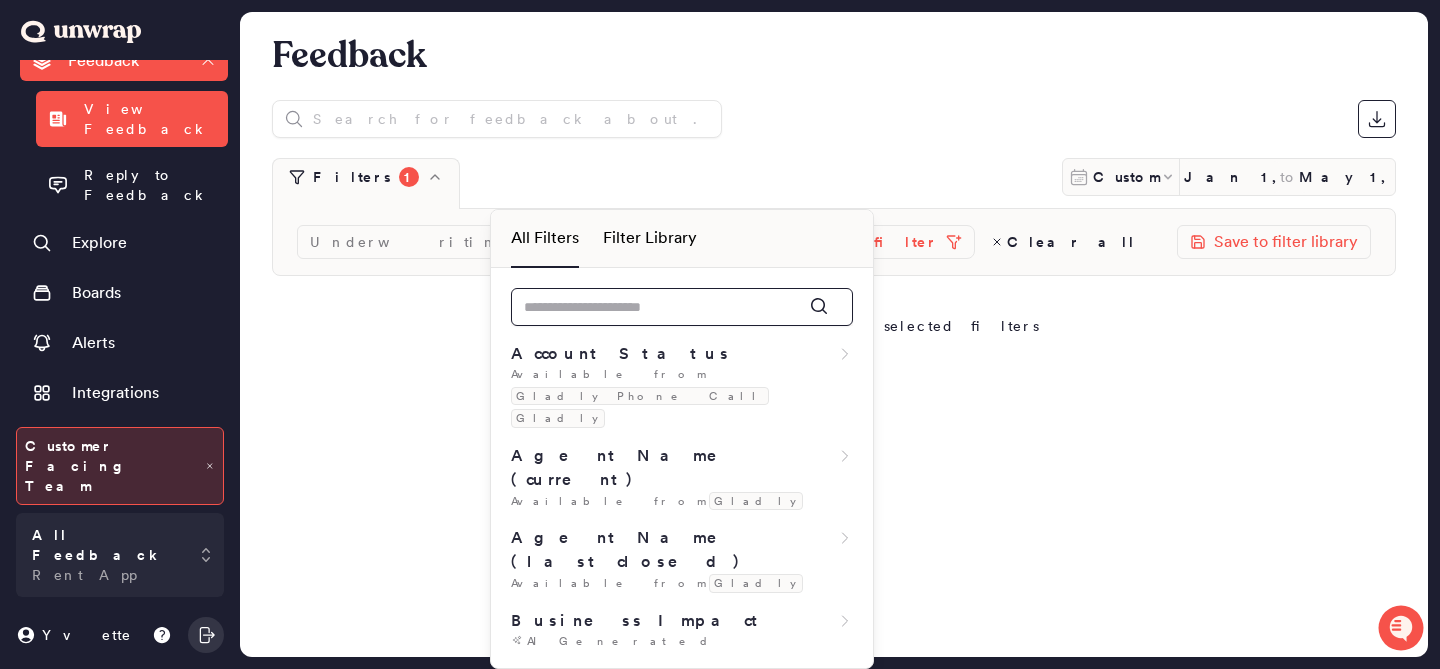 click at bounding box center (682, 307) 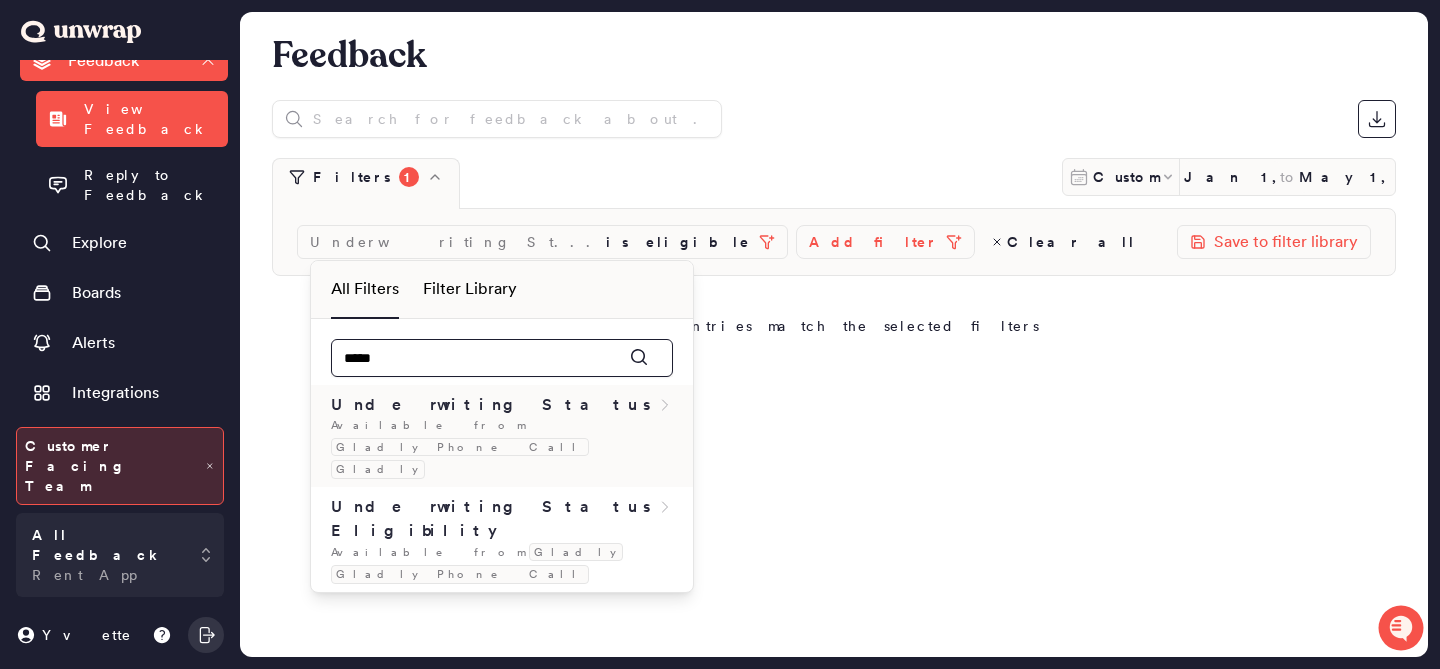 type on "*****" 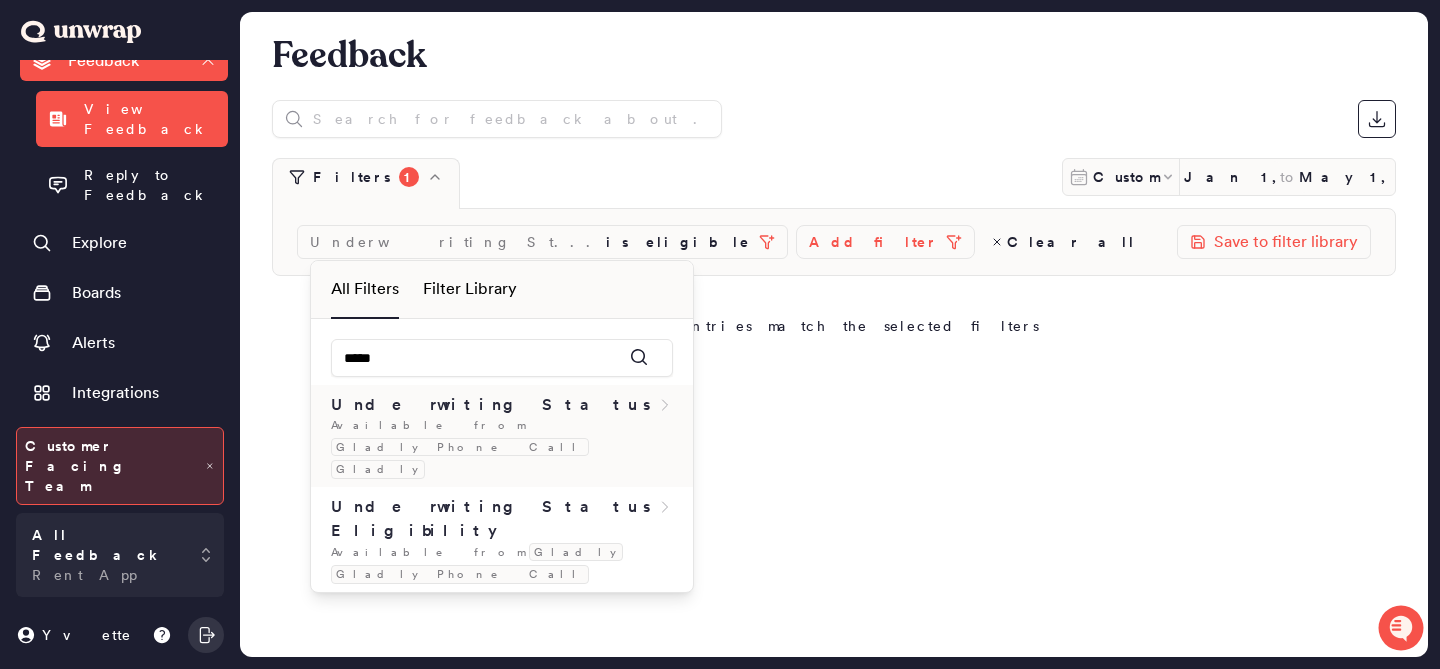 click on "Underwriting Status" at bounding box center (502, 405) 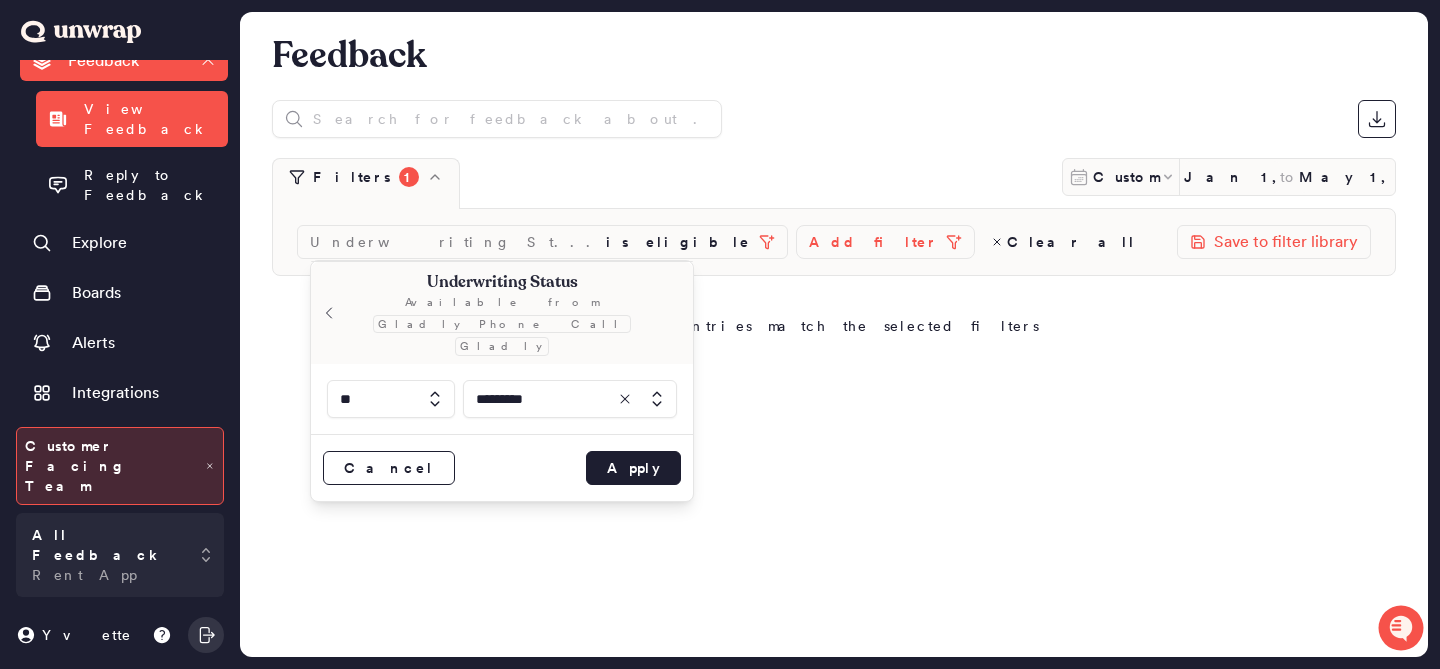 click at bounding box center (570, 399) 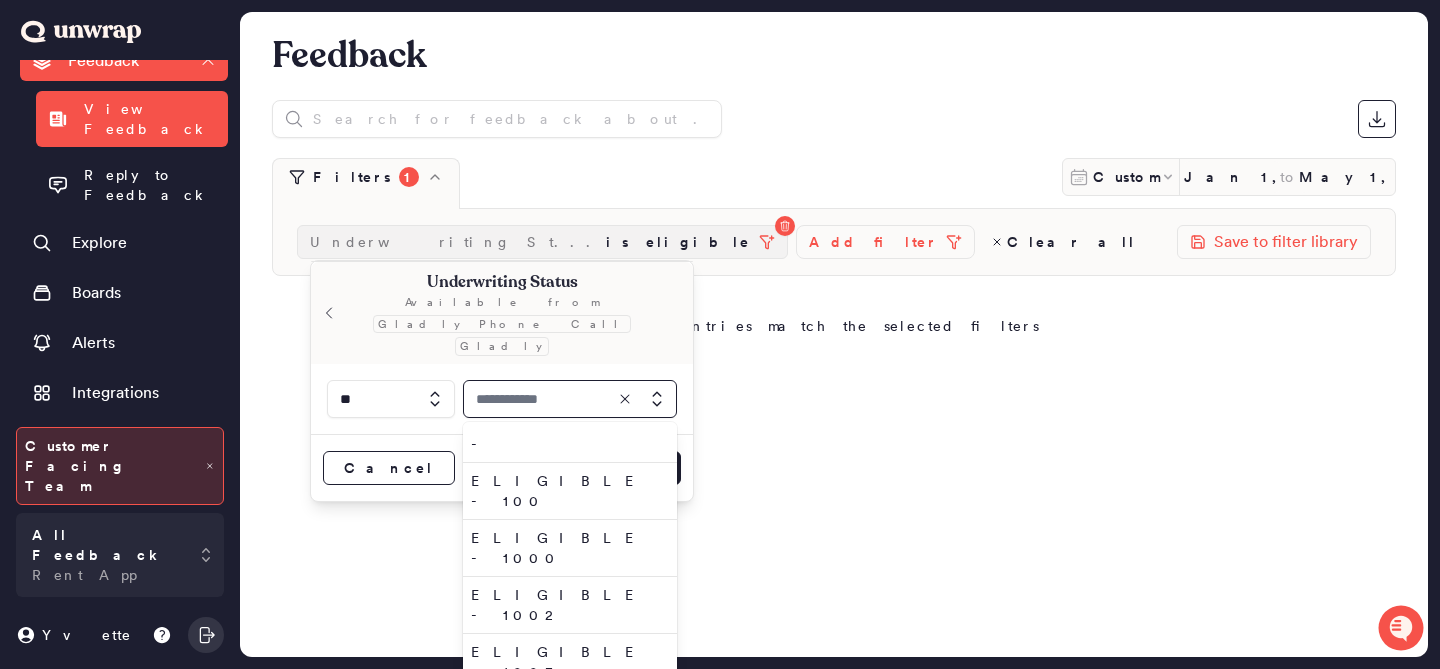 click on "is   eligible" at bounding box center (678, 242) 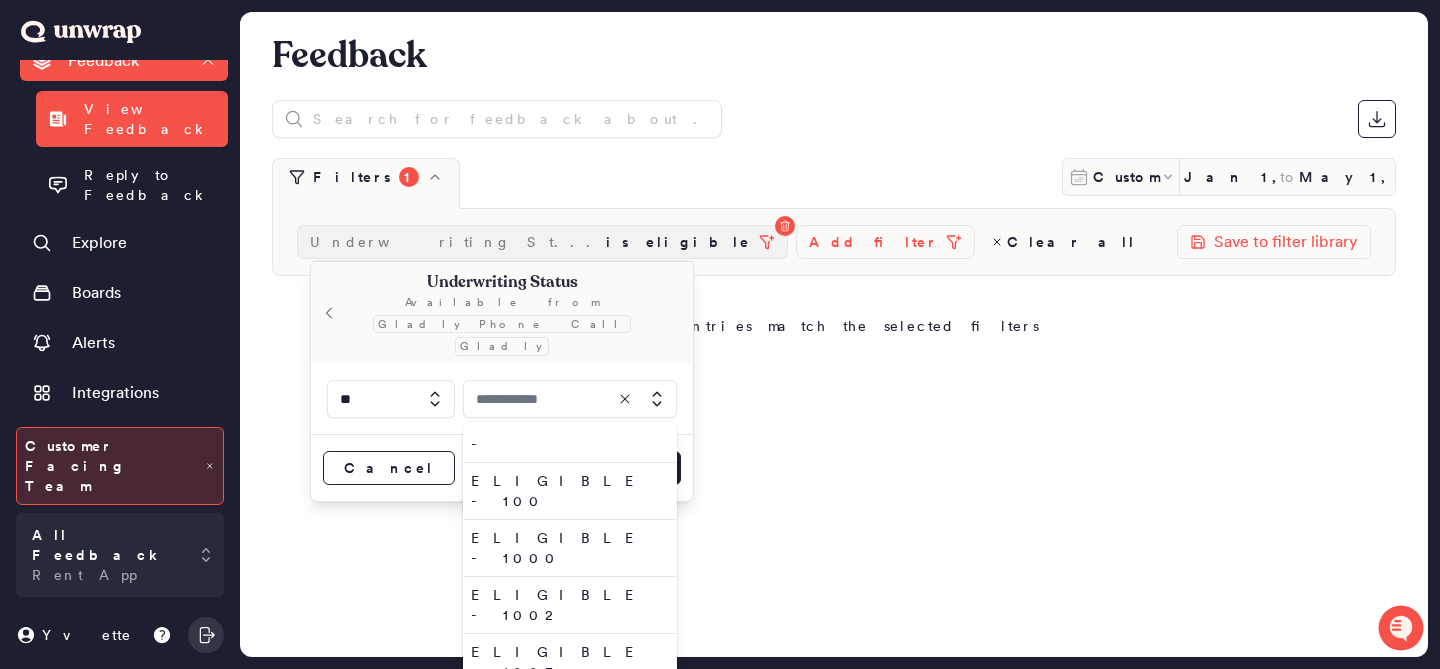 type on "********" 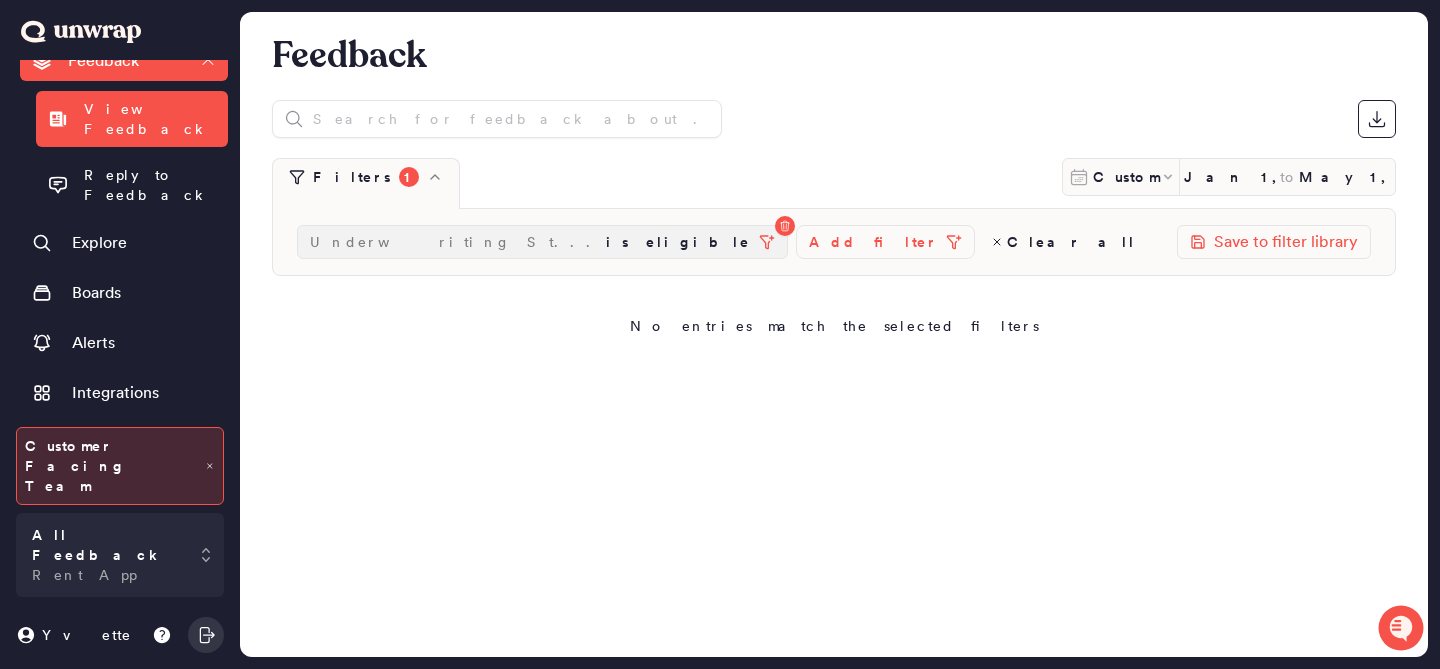 click on "is   eligible" at bounding box center [678, 242] 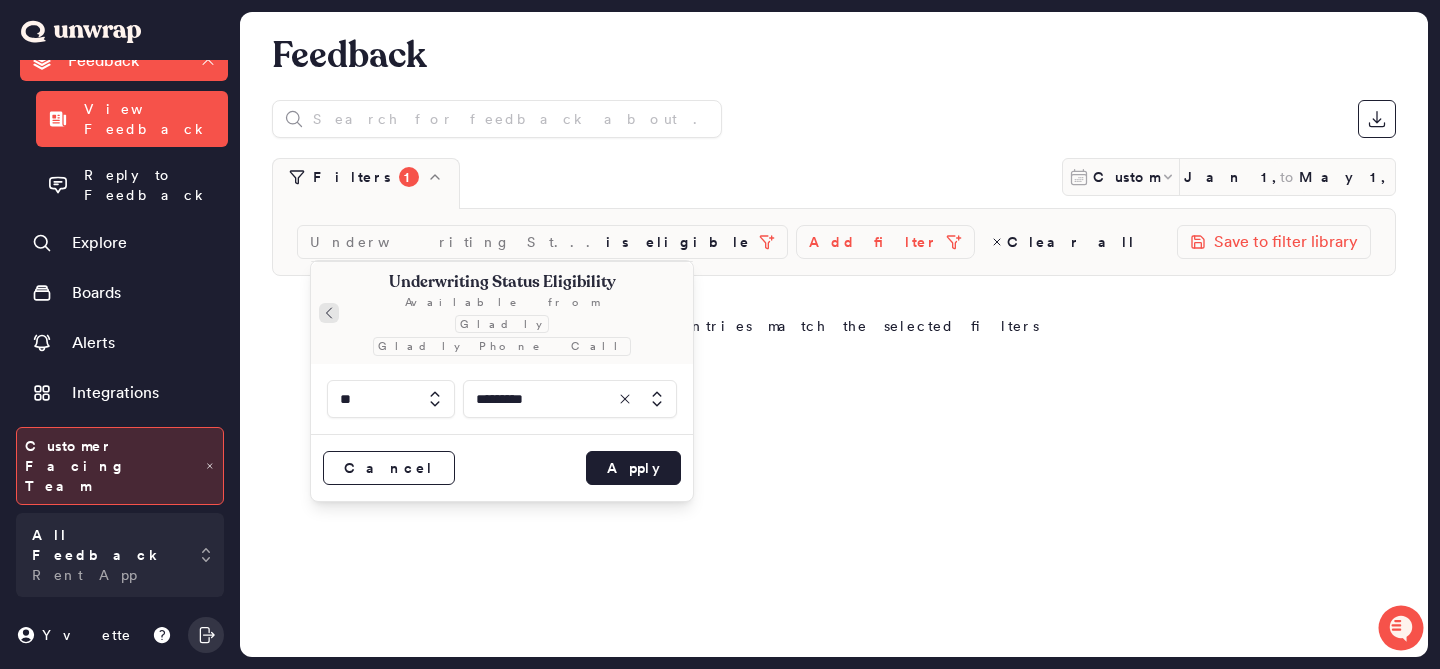 click 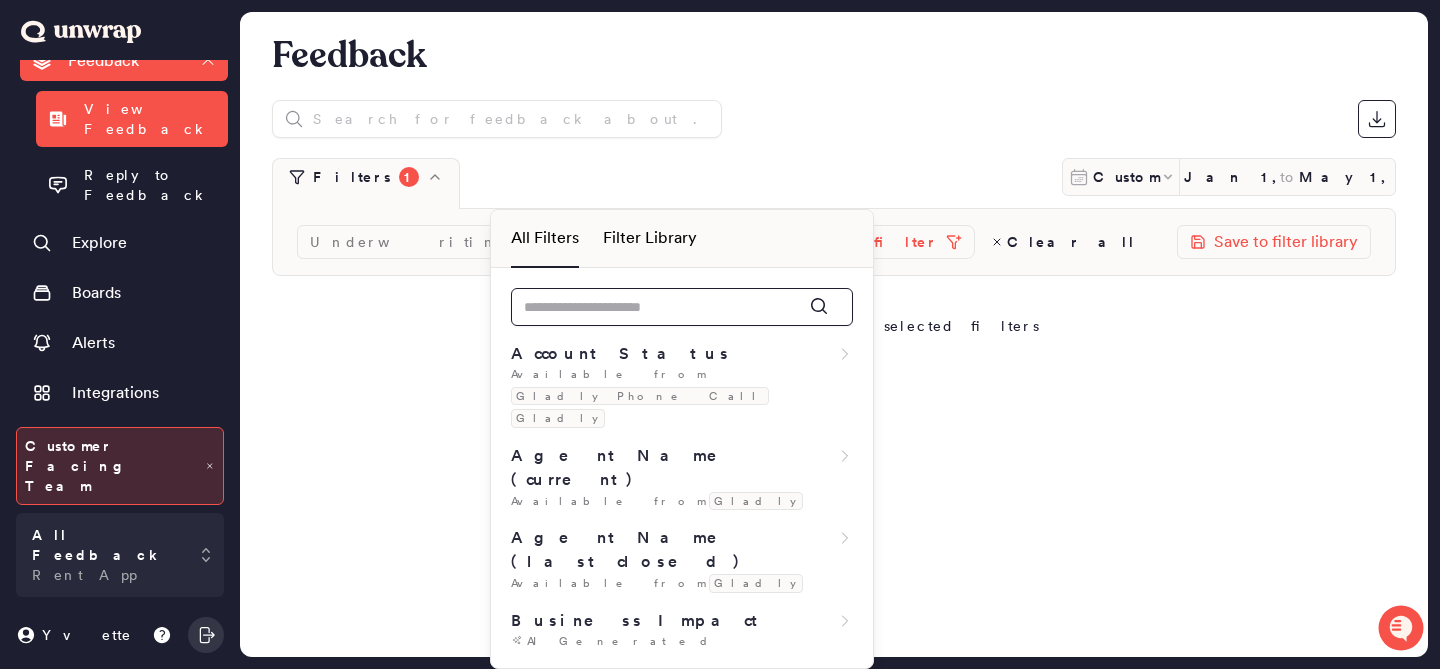 click at bounding box center [682, 307] 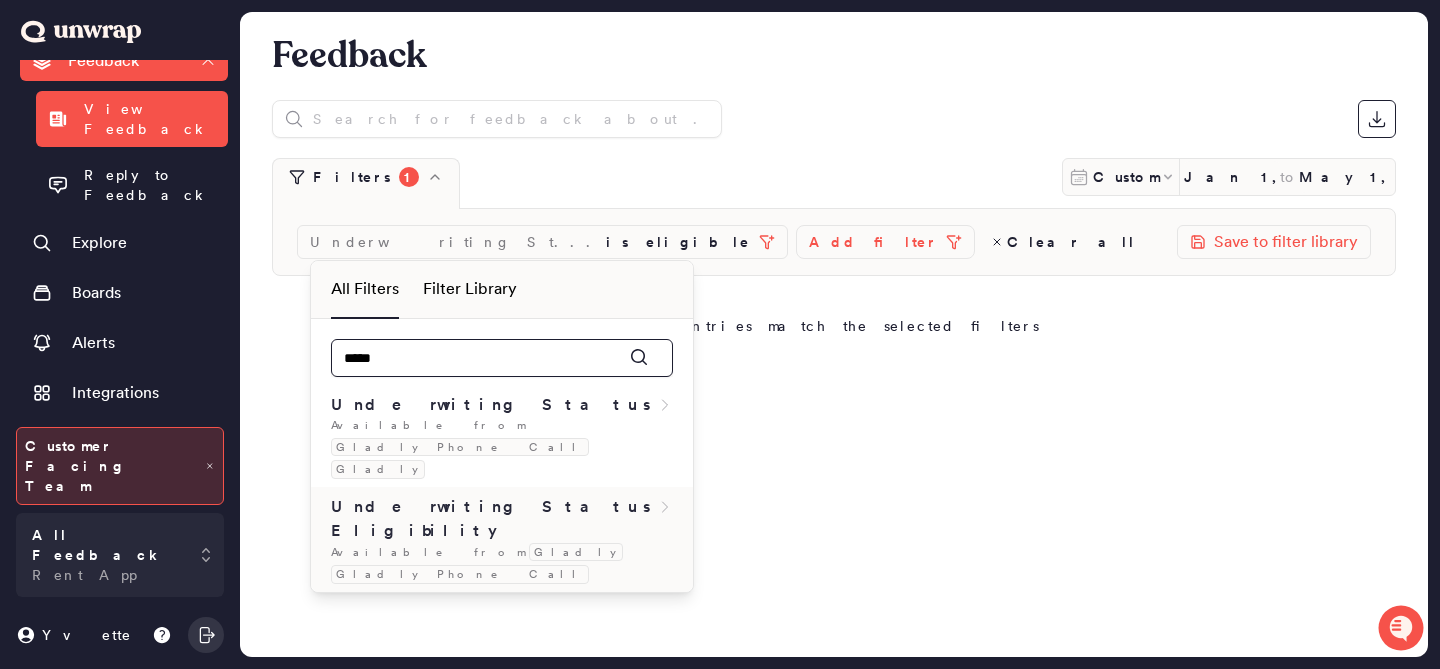 type on "*****" 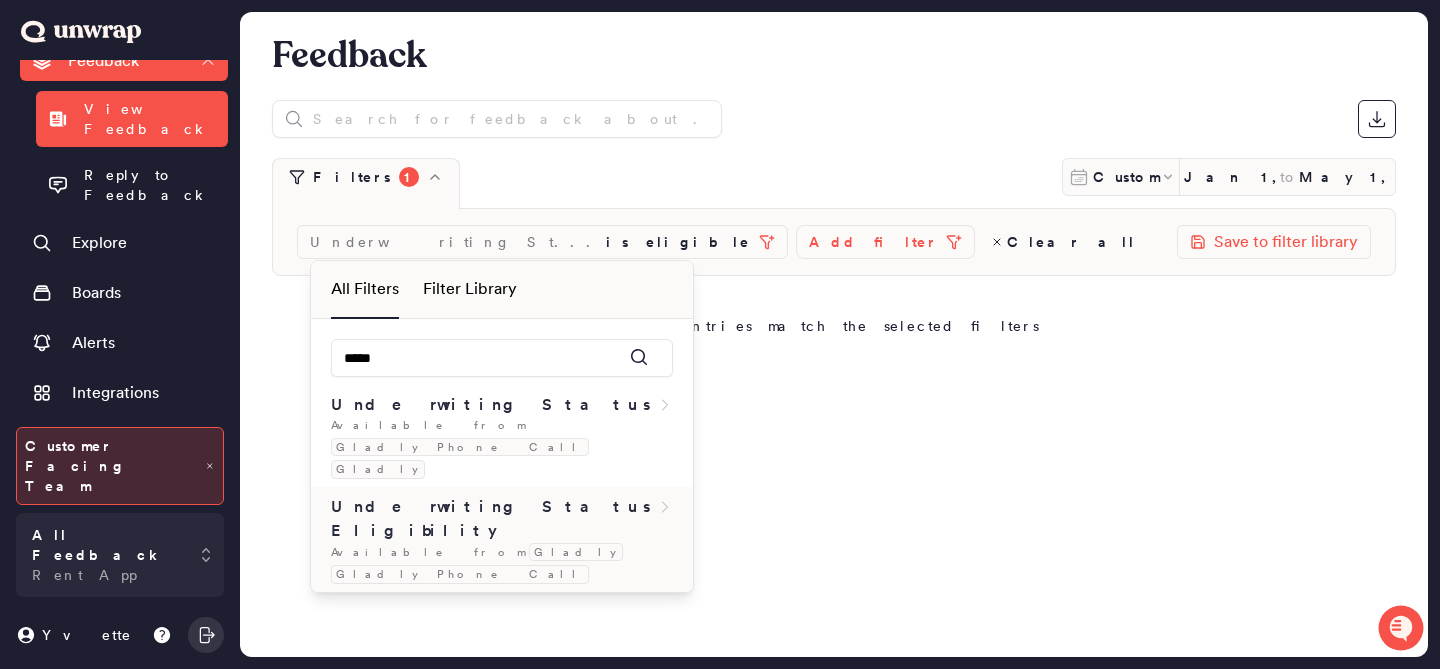 click on "Underwriting Status Eligibility" at bounding box center [502, 519] 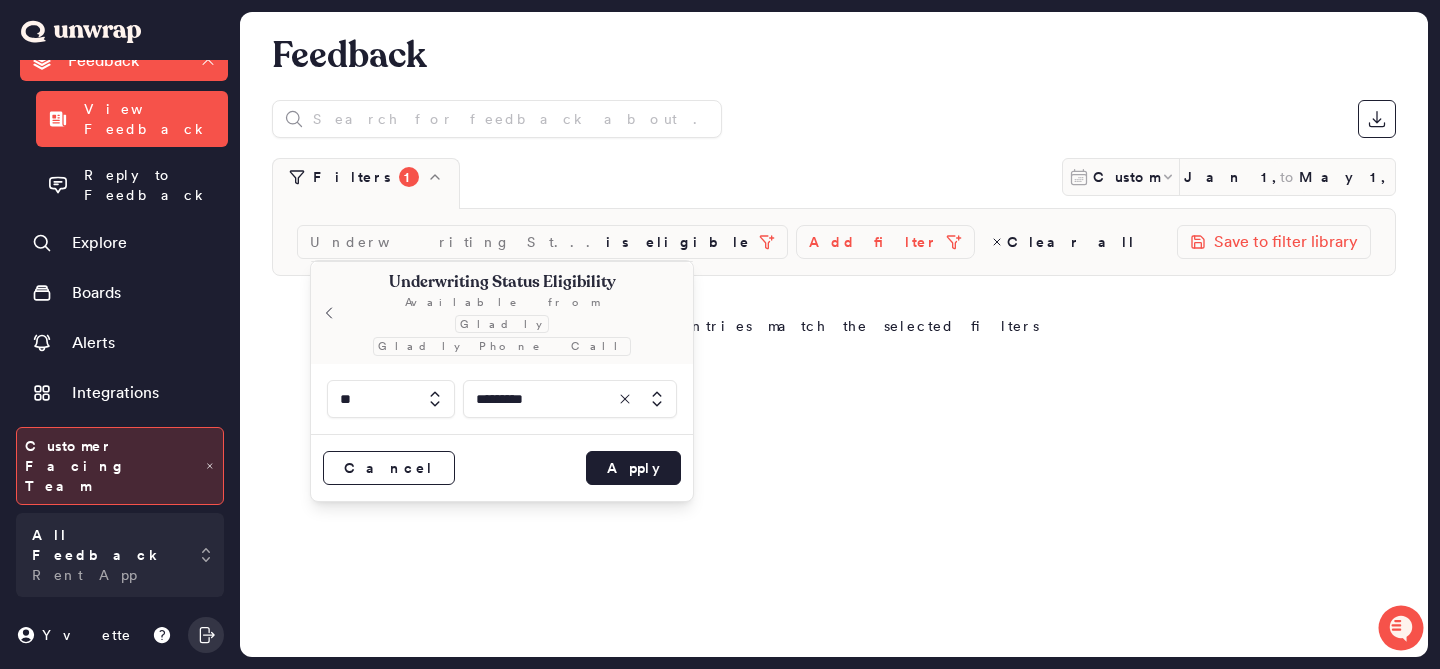 click at bounding box center [391, 399] 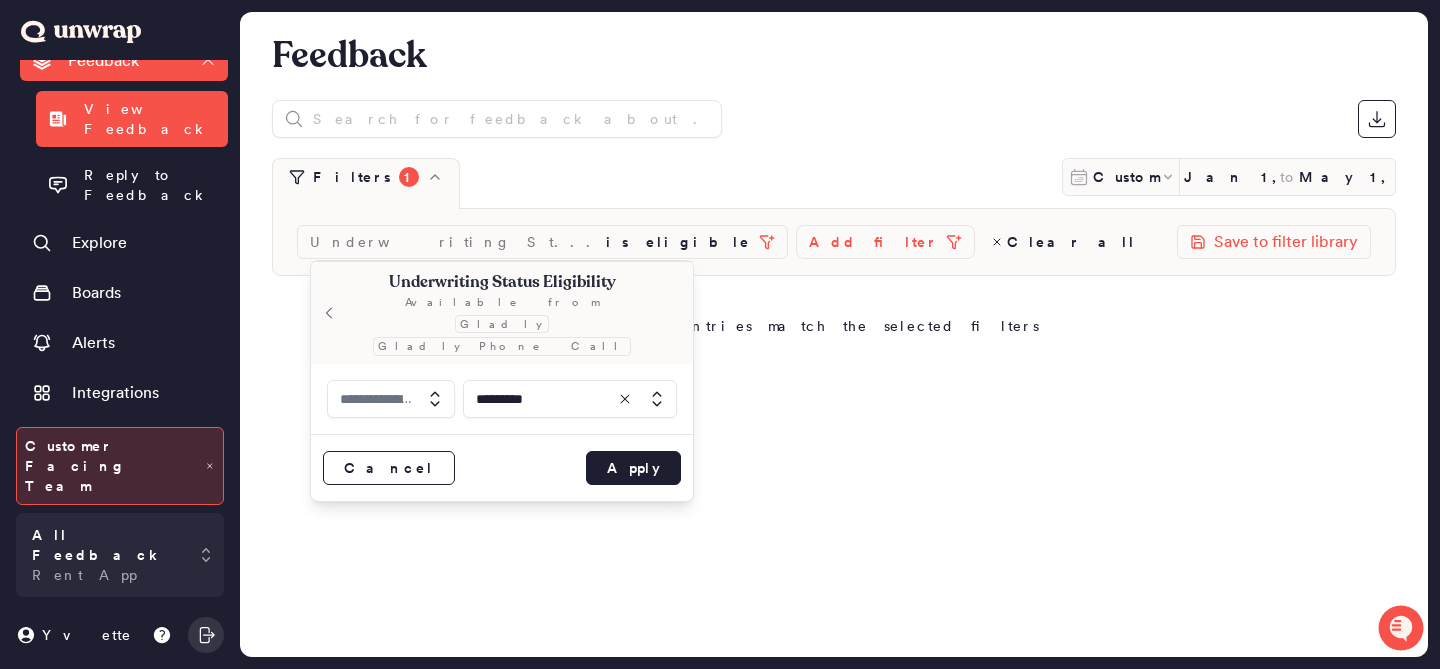 type on "**" 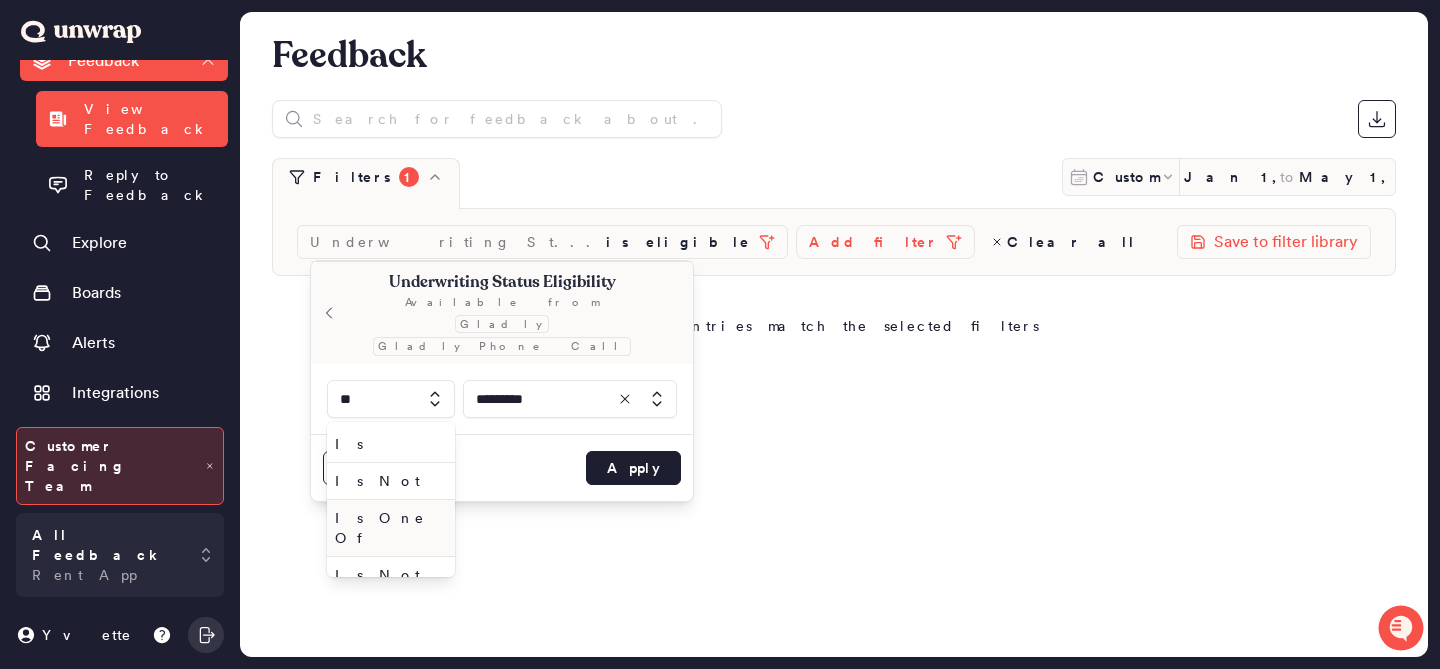 click on "Is One Of" at bounding box center [387, 528] 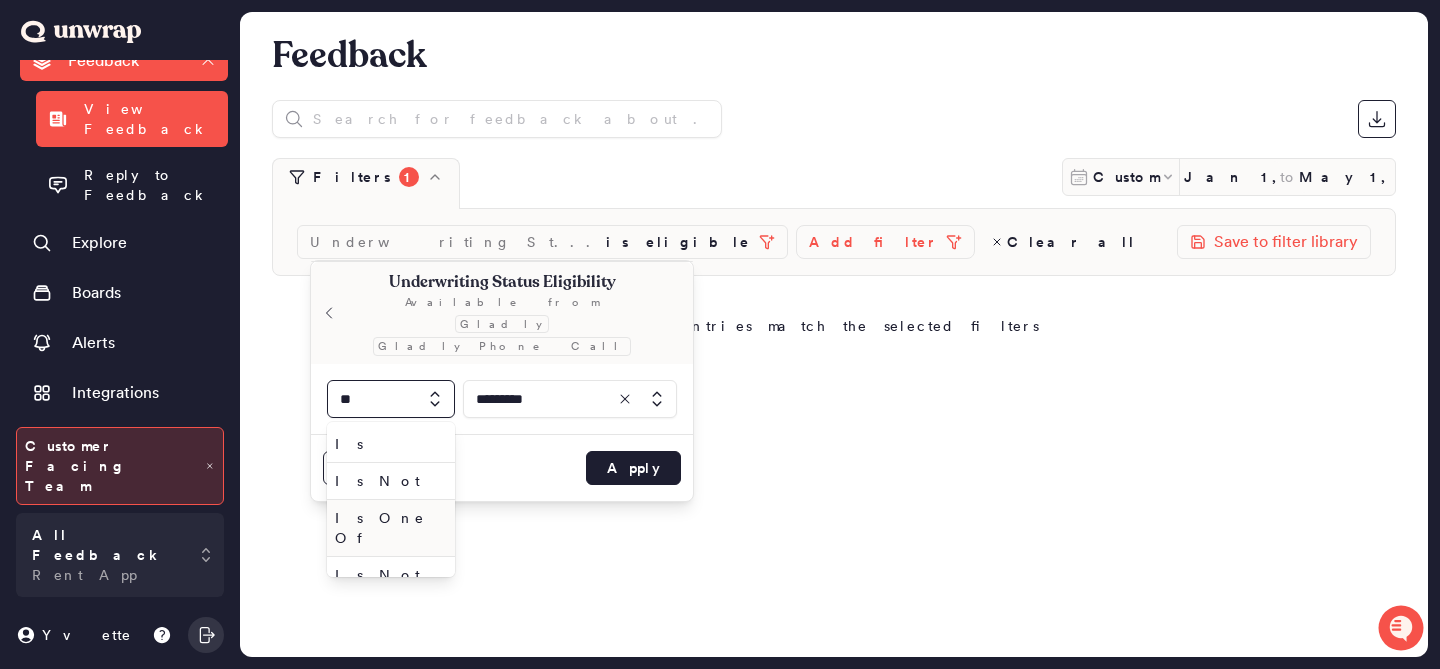 type 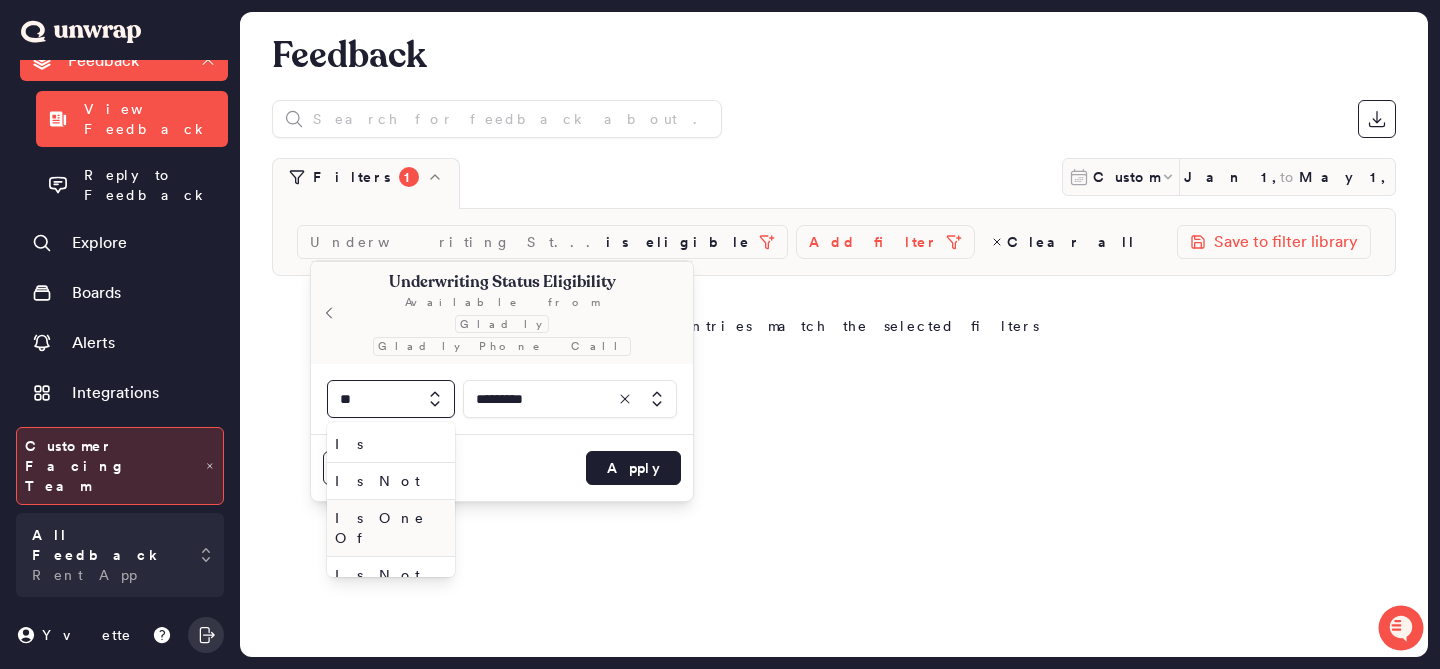type 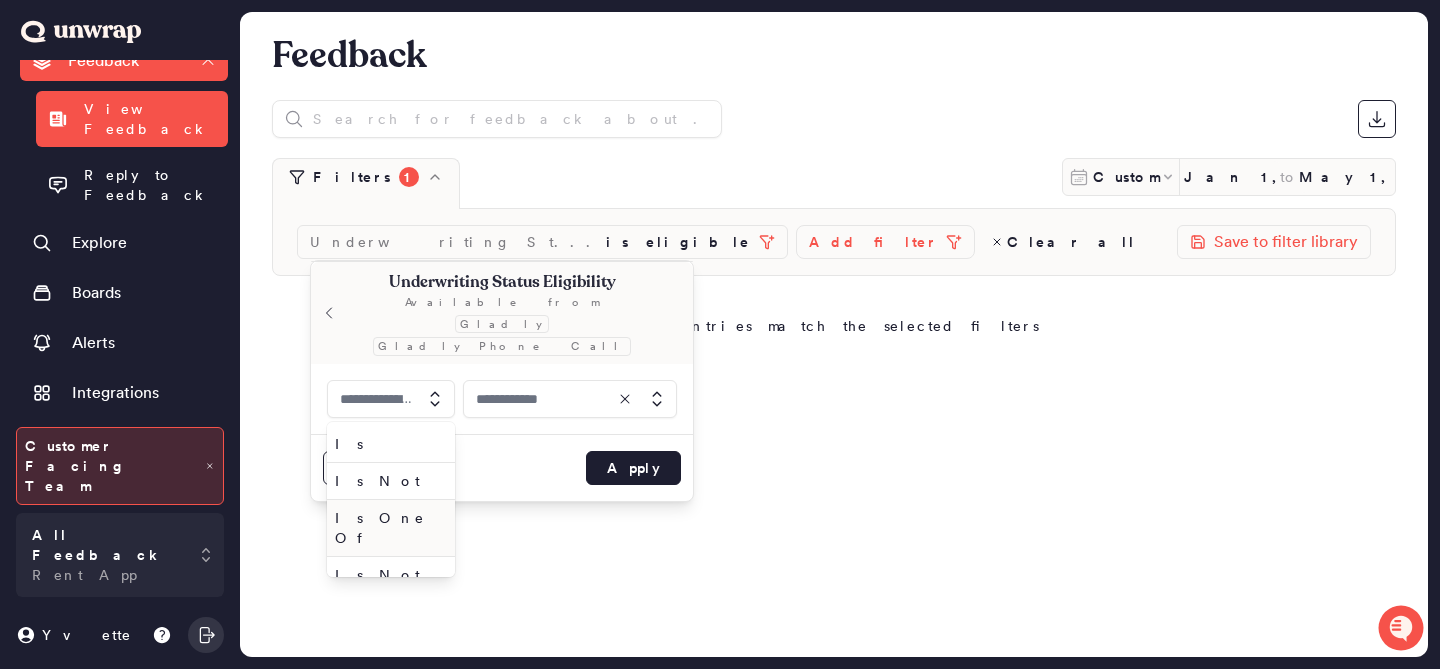 type on "*********" 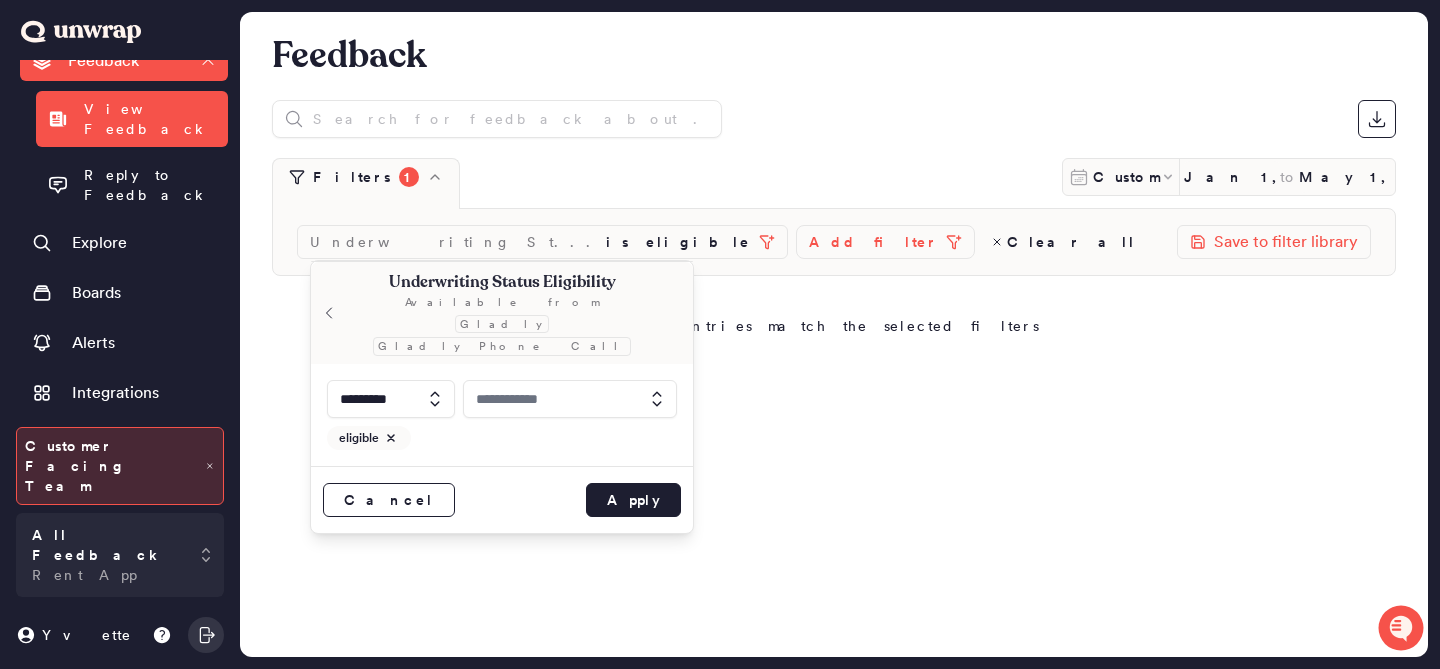 click at bounding box center [570, 399] 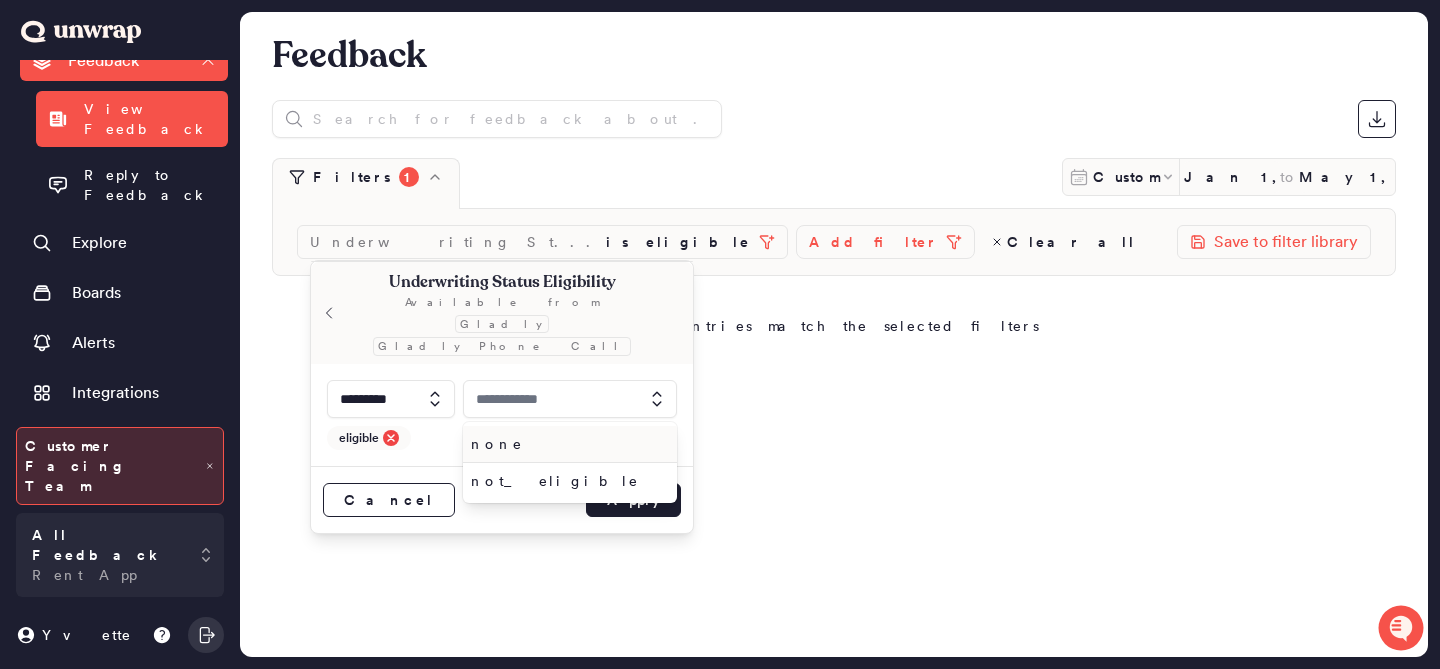 click at bounding box center (391, 438) 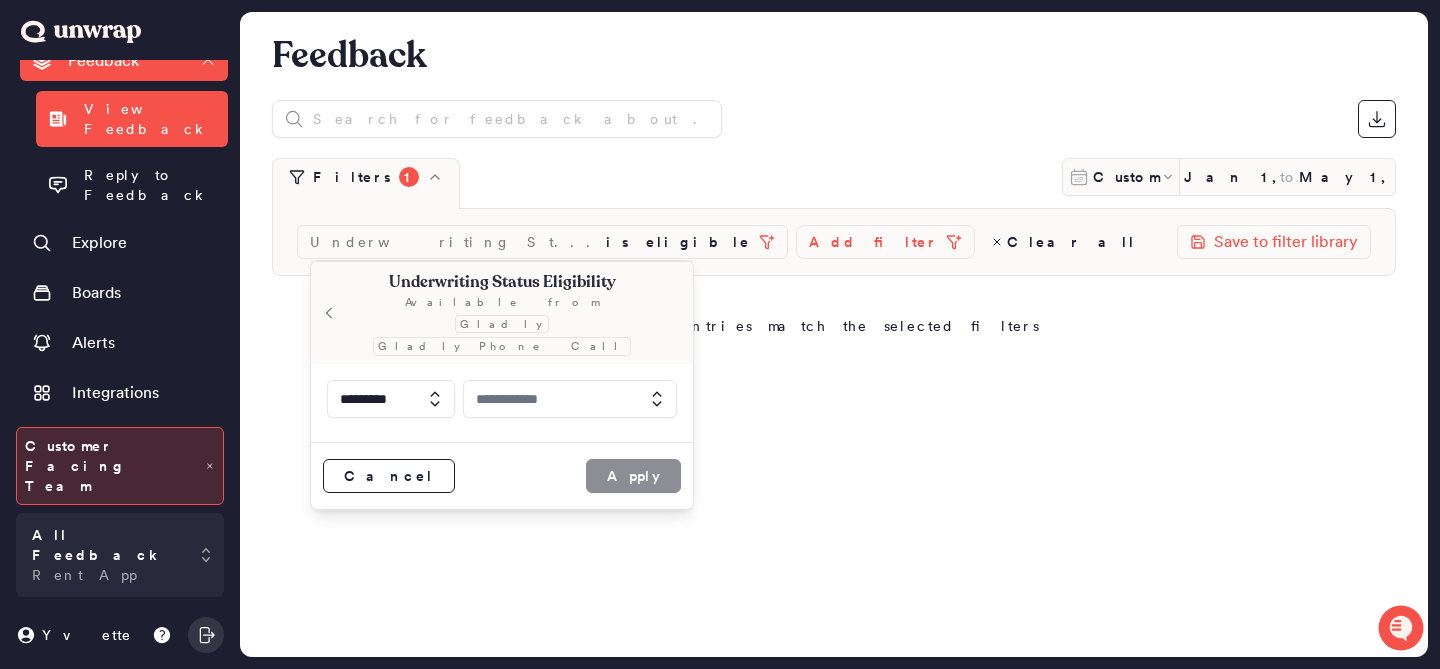 click on "Underwriting St... is   eligible  Add filter Clear all" at bounding box center [720, 242] 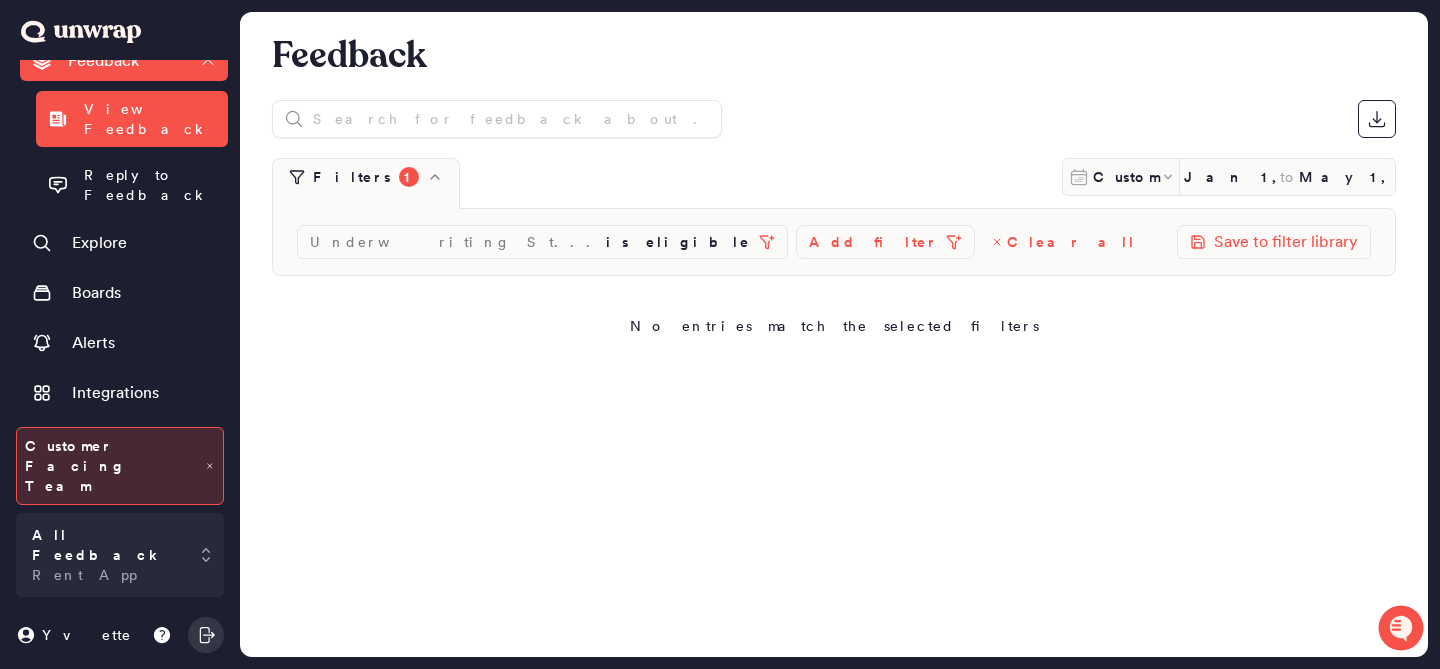 click on "Clear all" at bounding box center (1071, 242) 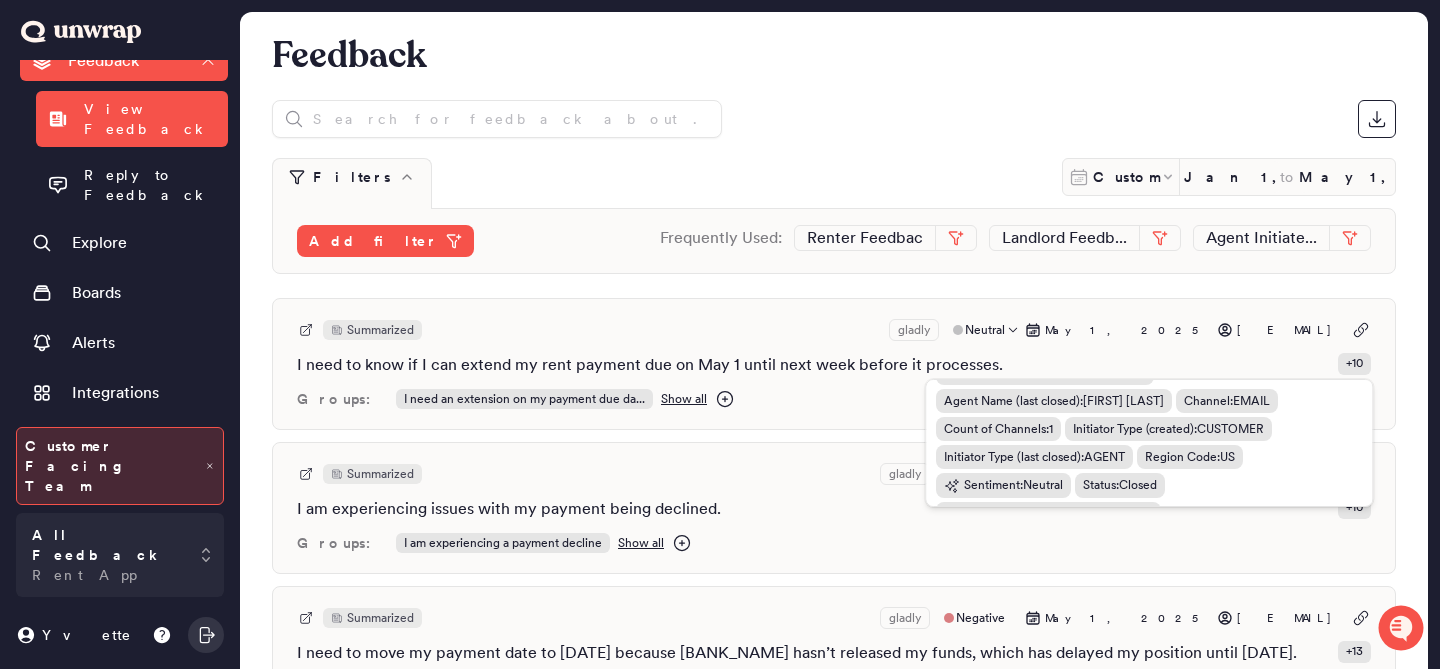 scroll, scrollTop: 0, scrollLeft: 0, axis: both 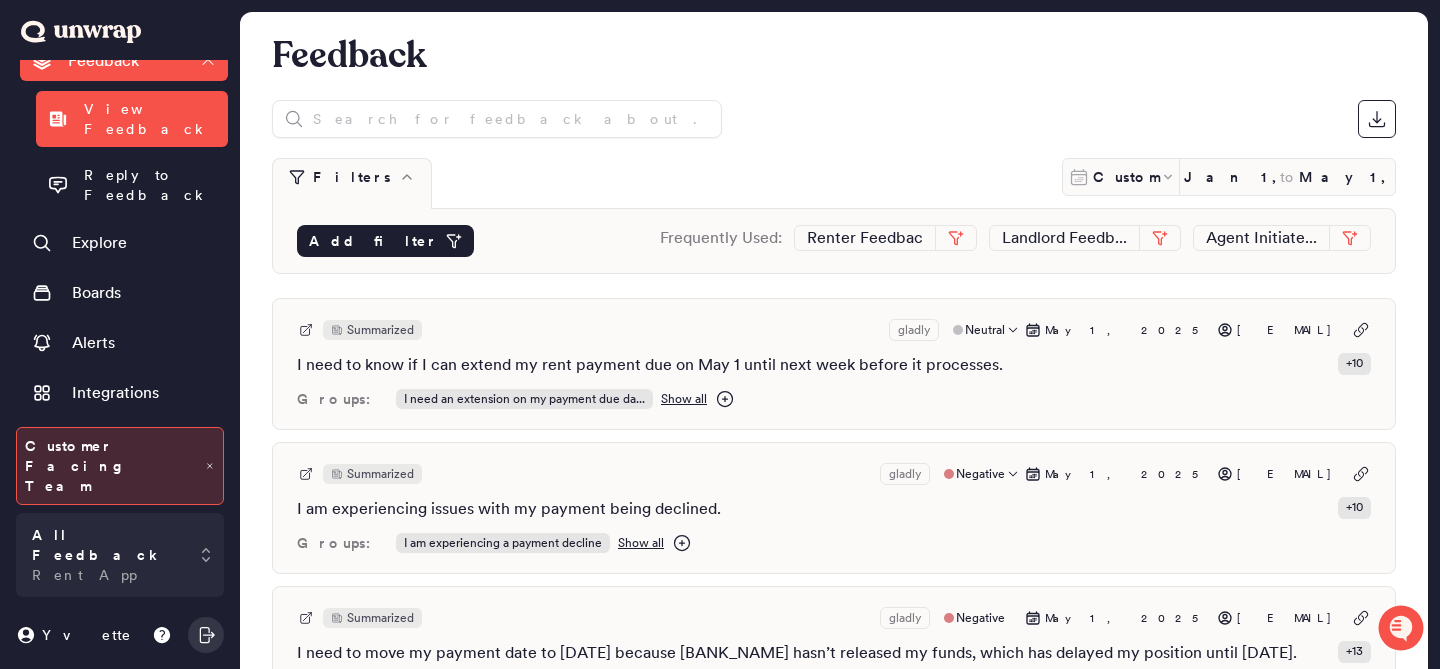 click 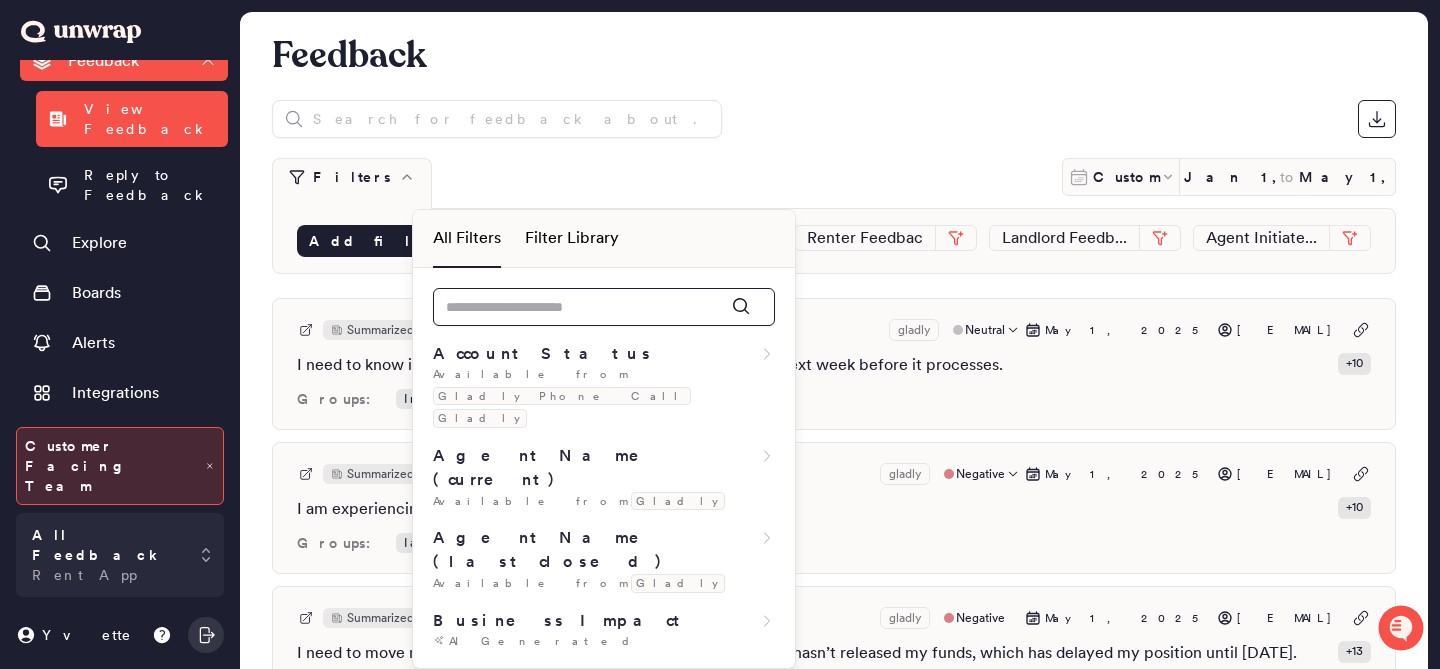 click at bounding box center [604, 307] 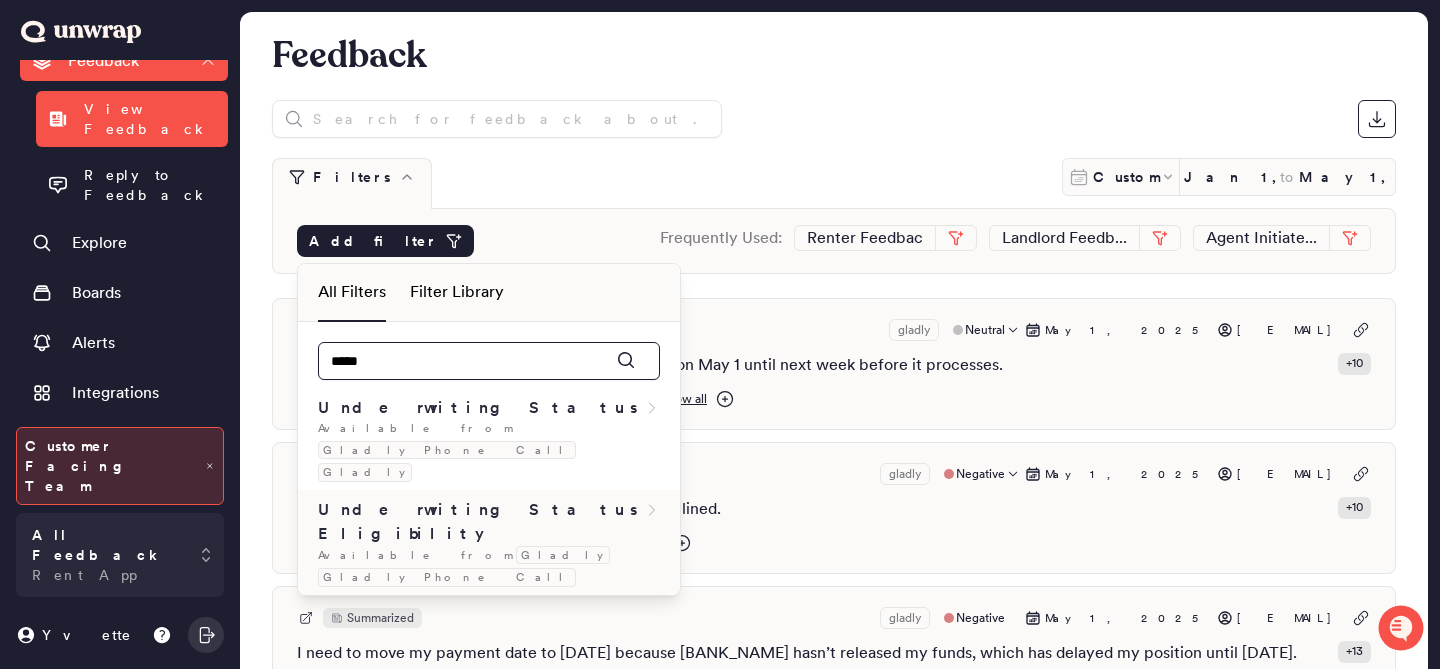 type on "*****" 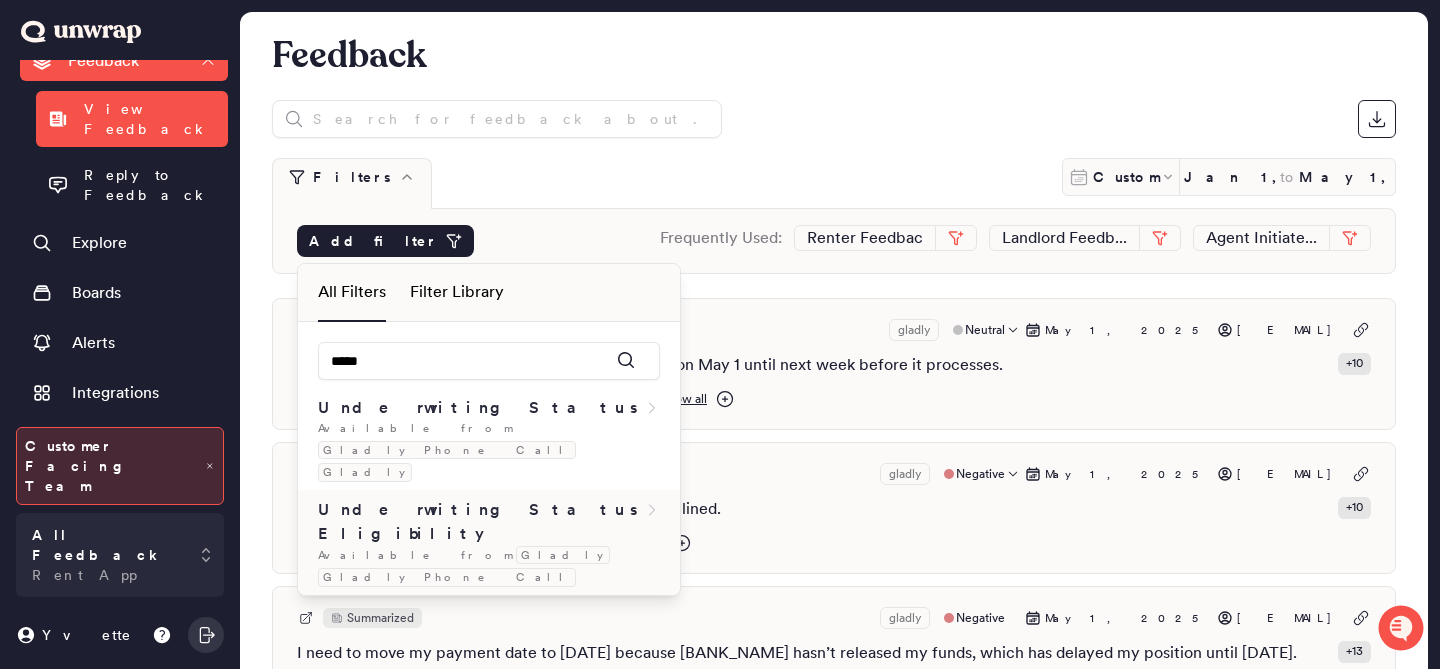 click on "Underwriting Status Eligibility" at bounding box center [481, 522] 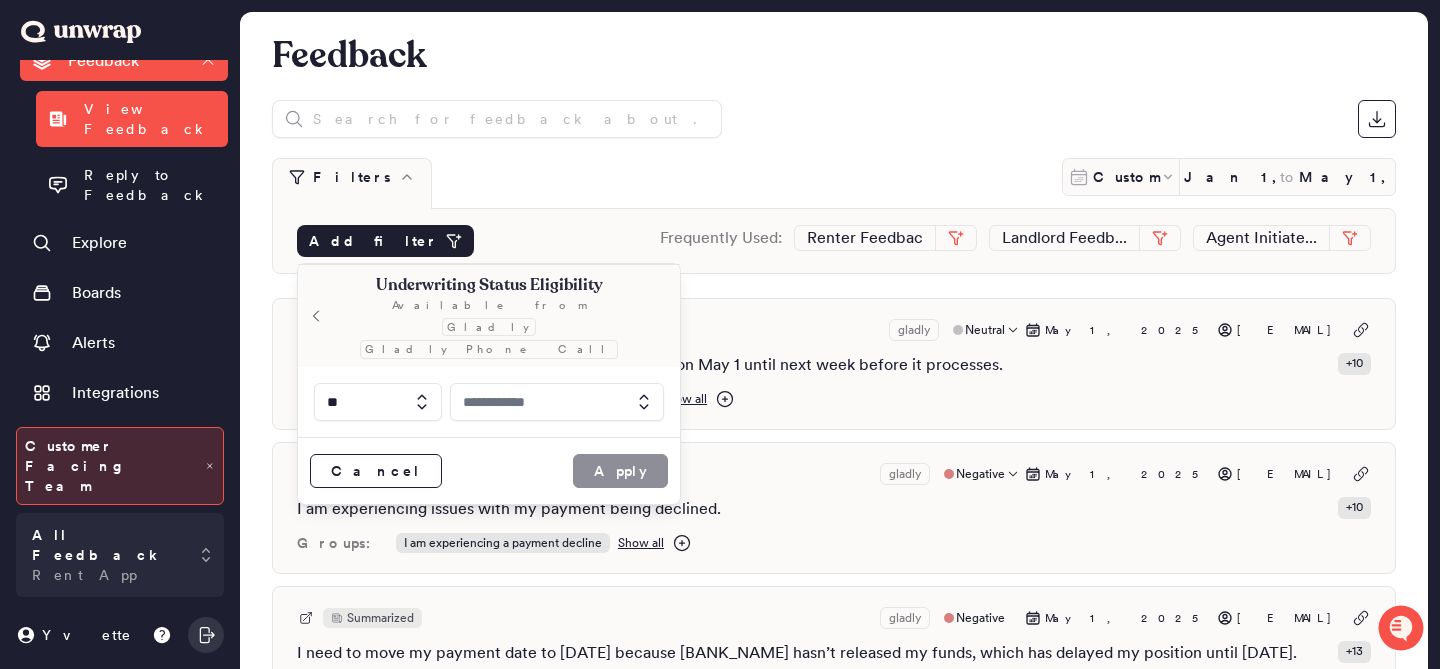 click at bounding box center (557, 402) 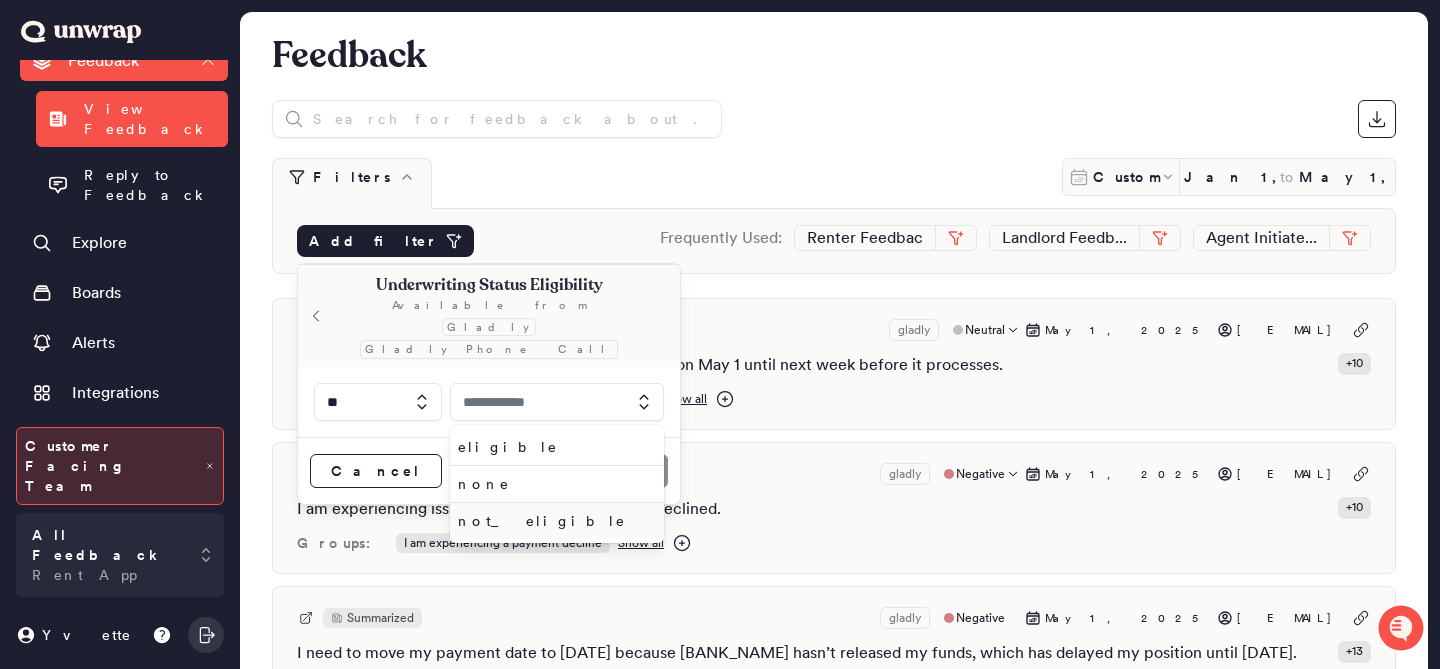 click on "not_eligible" at bounding box center [553, 521] 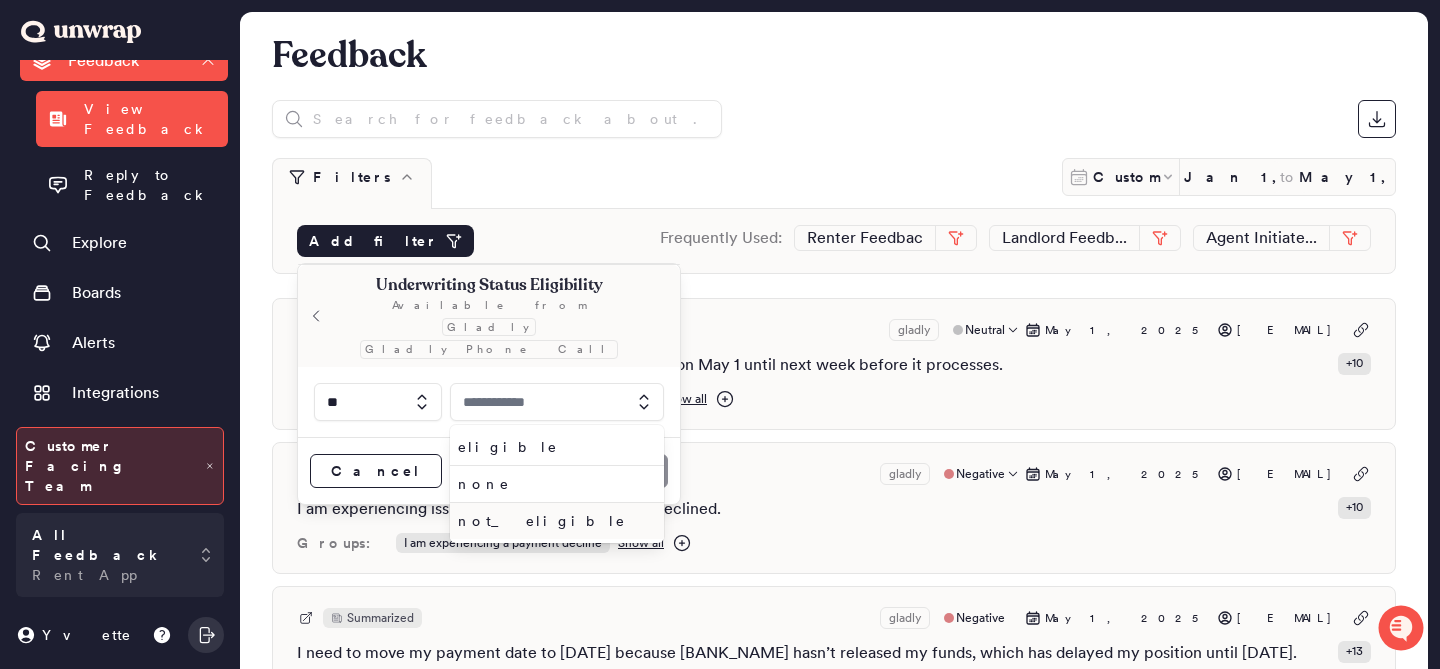 type on "**********" 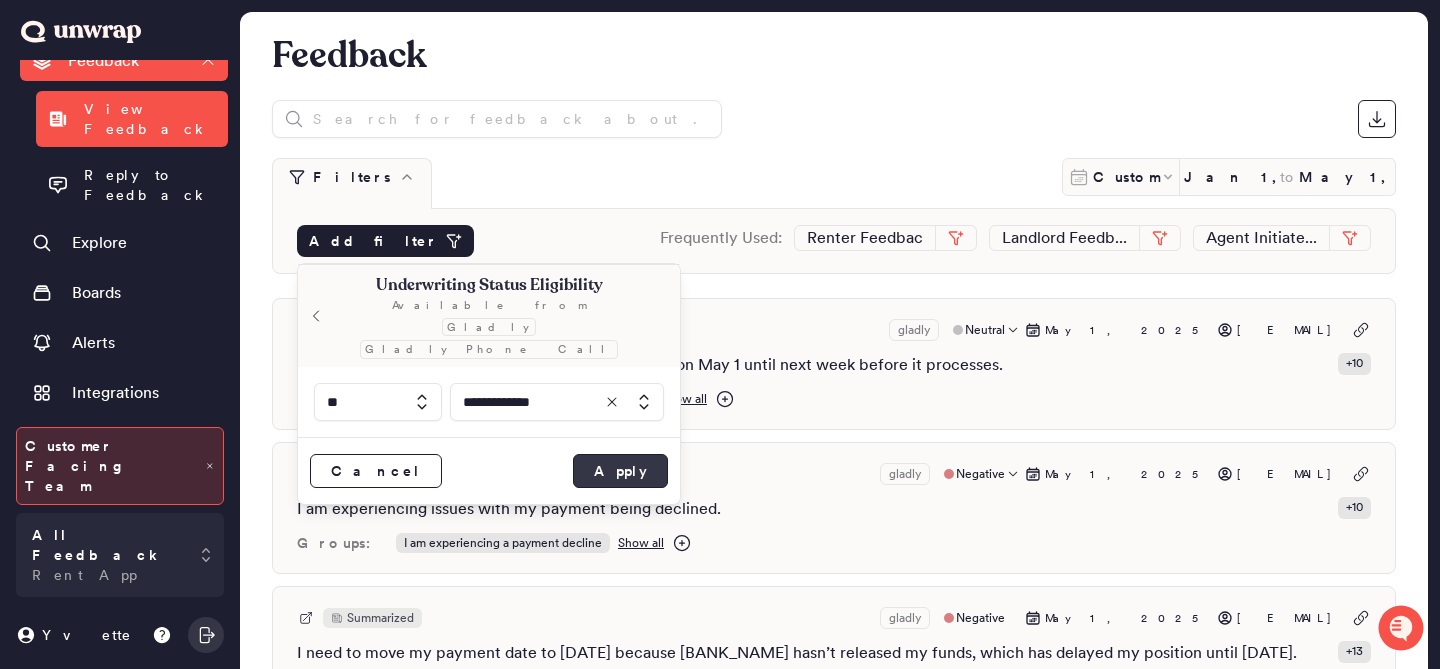 click on "Apply" at bounding box center (620, 471) 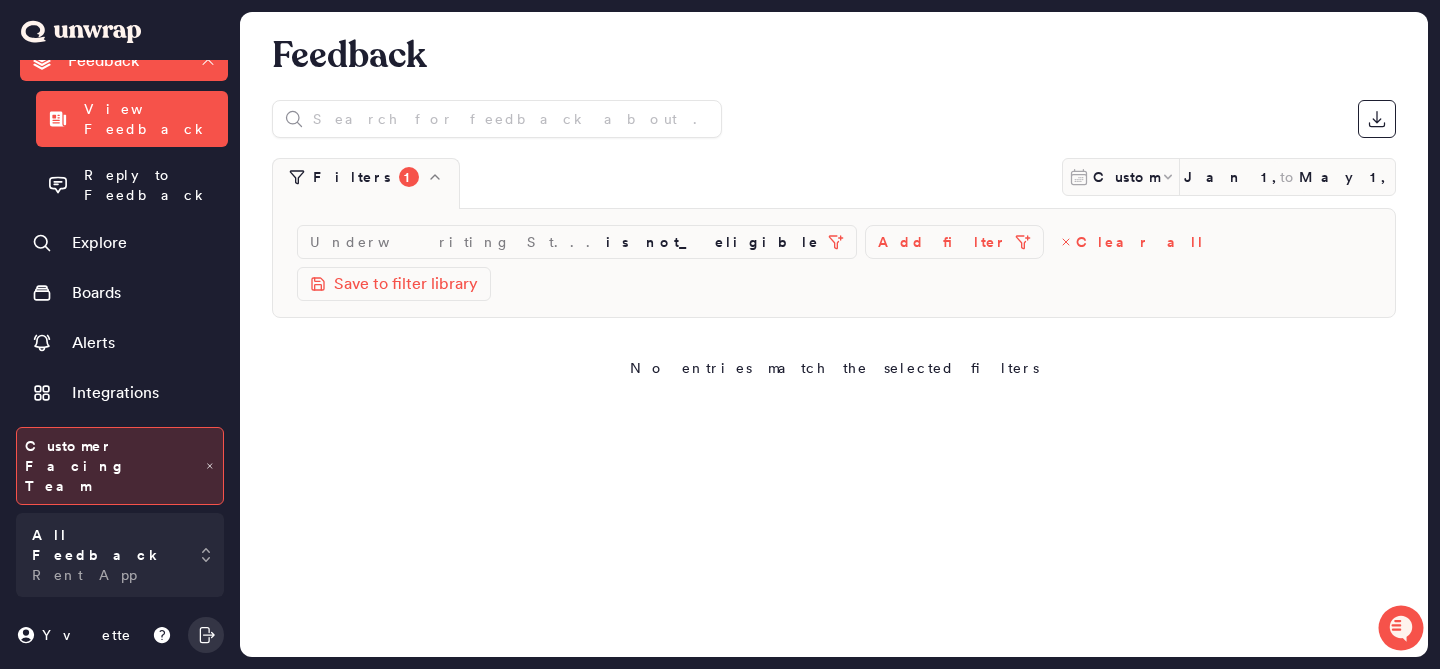click on "Clear all" at bounding box center (1140, 242) 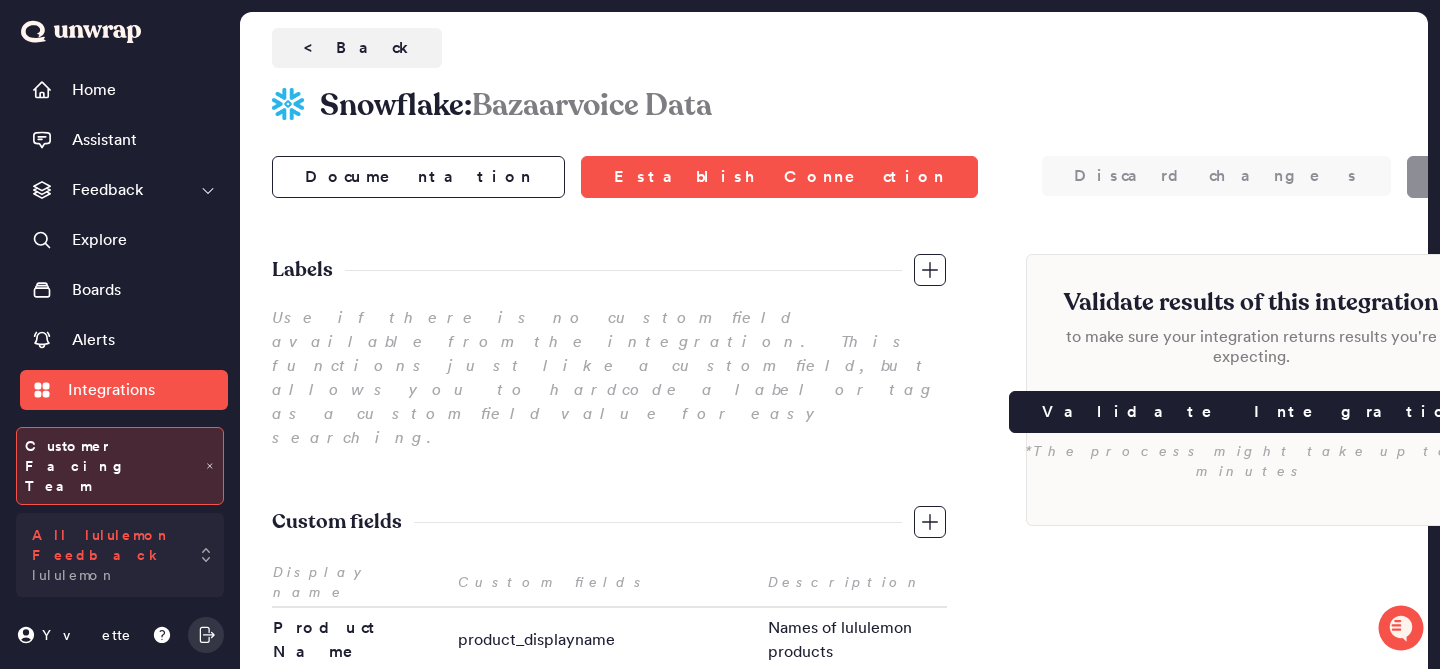 scroll, scrollTop: 0, scrollLeft: 0, axis: both 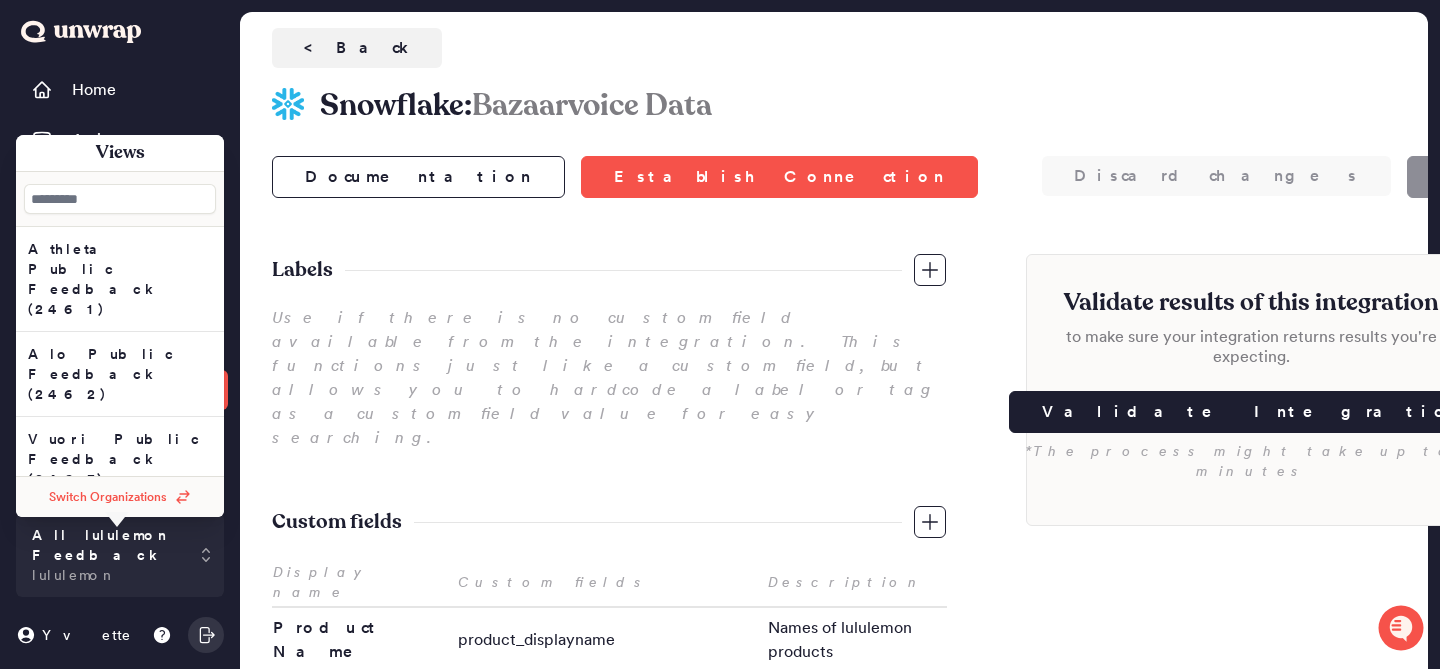 click on "Switch Organizations" at bounding box center [108, 497] 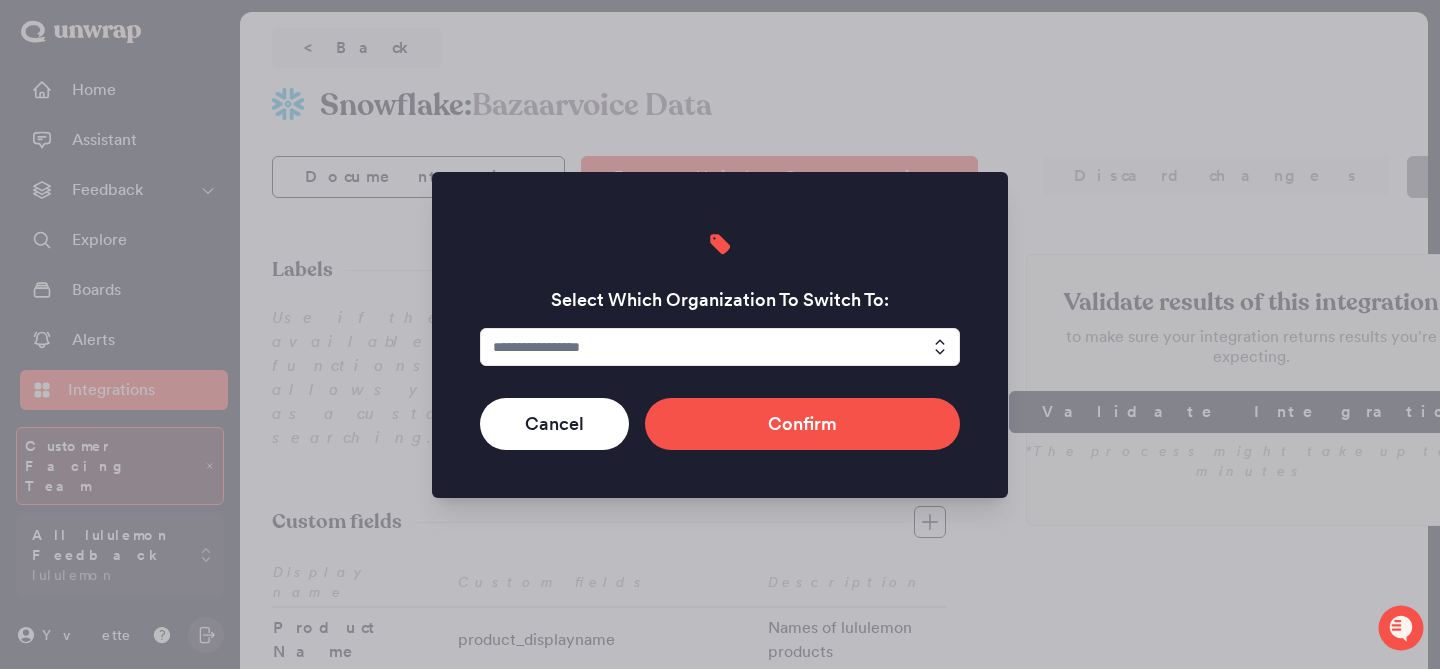 click at bounding box center (720, 347) 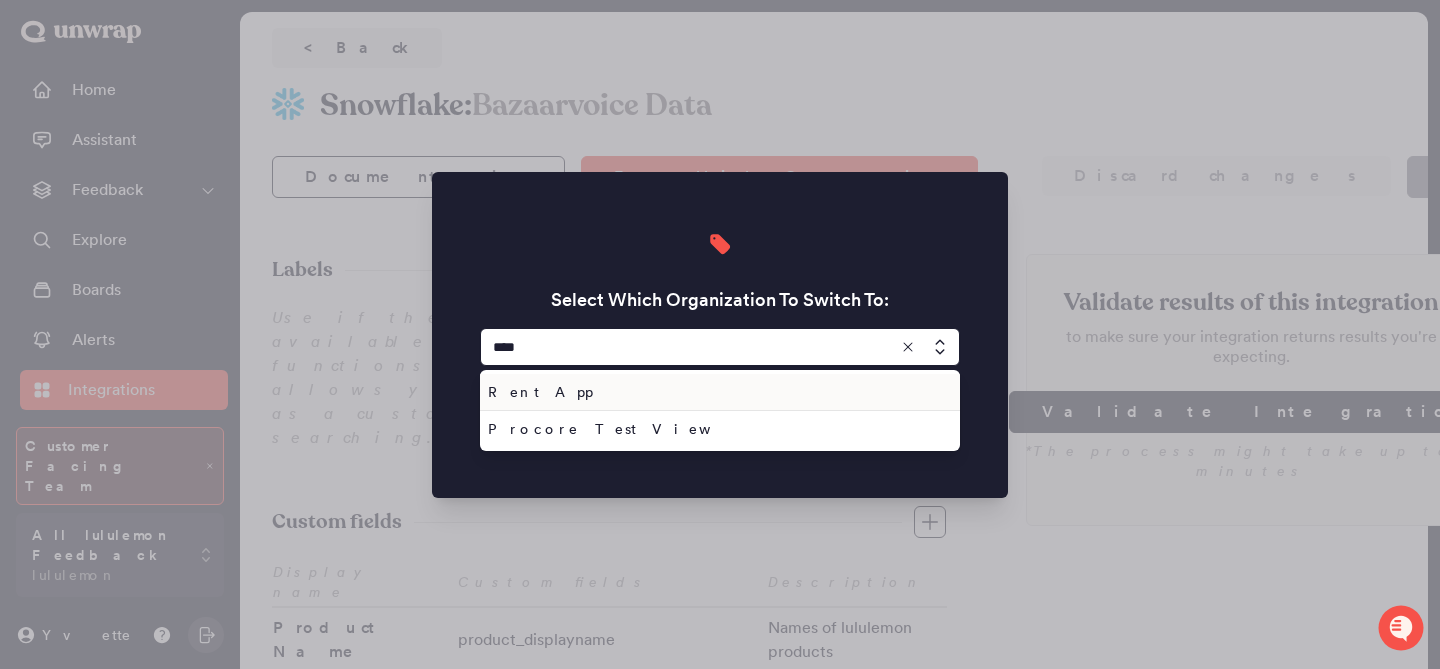 type on "********" 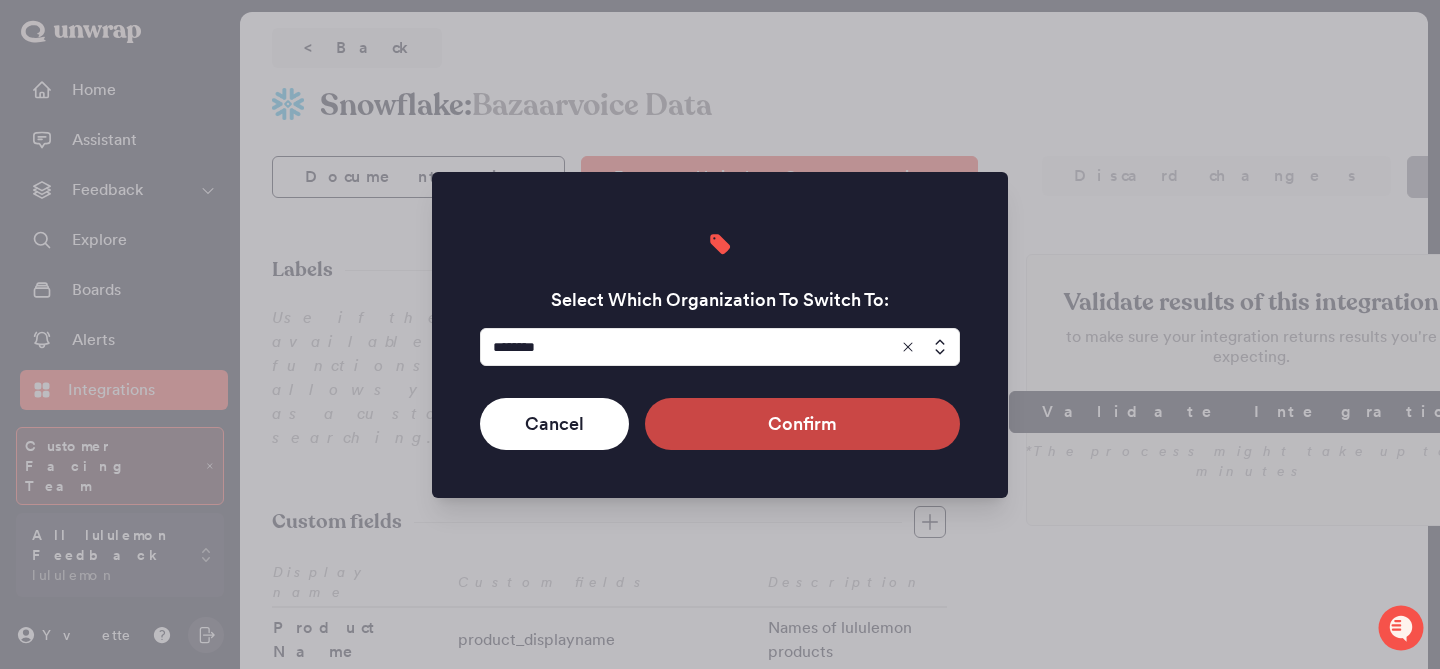 click on "Confirm" at bounding box center (802, 424) 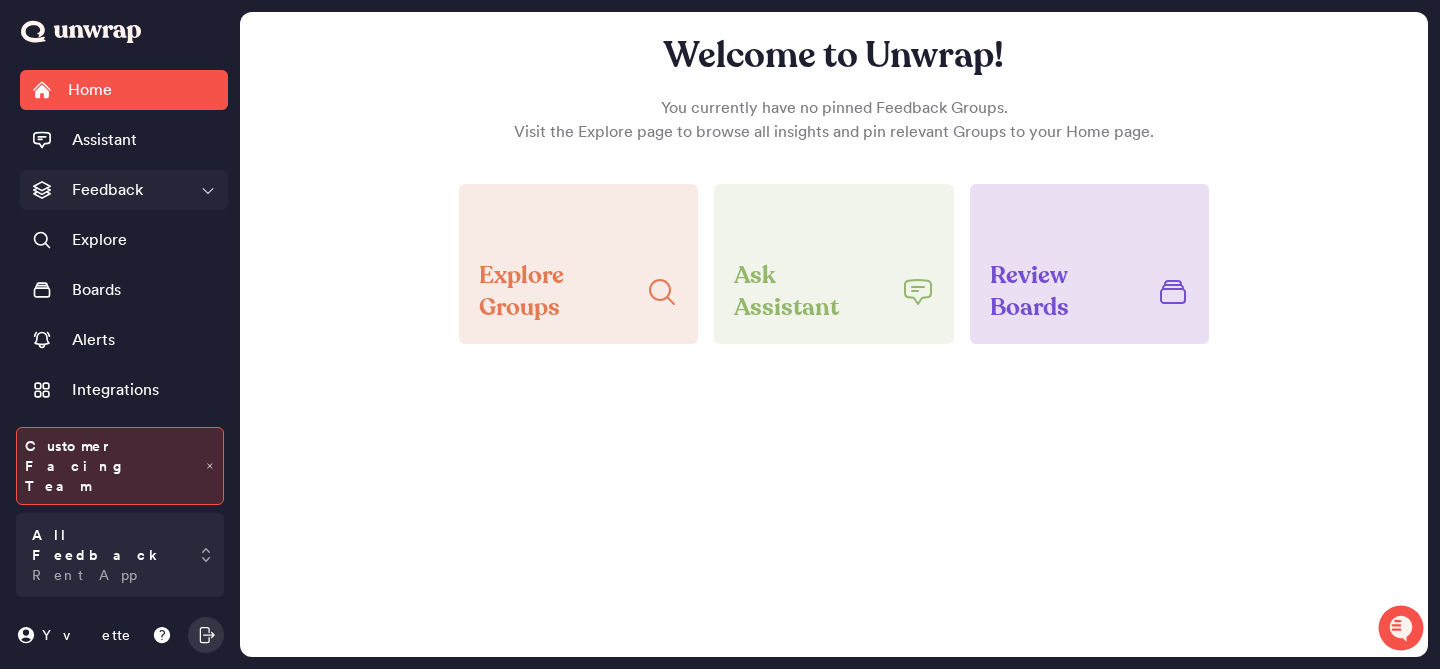 click on "Feedback" at bounding box center (124, 190) 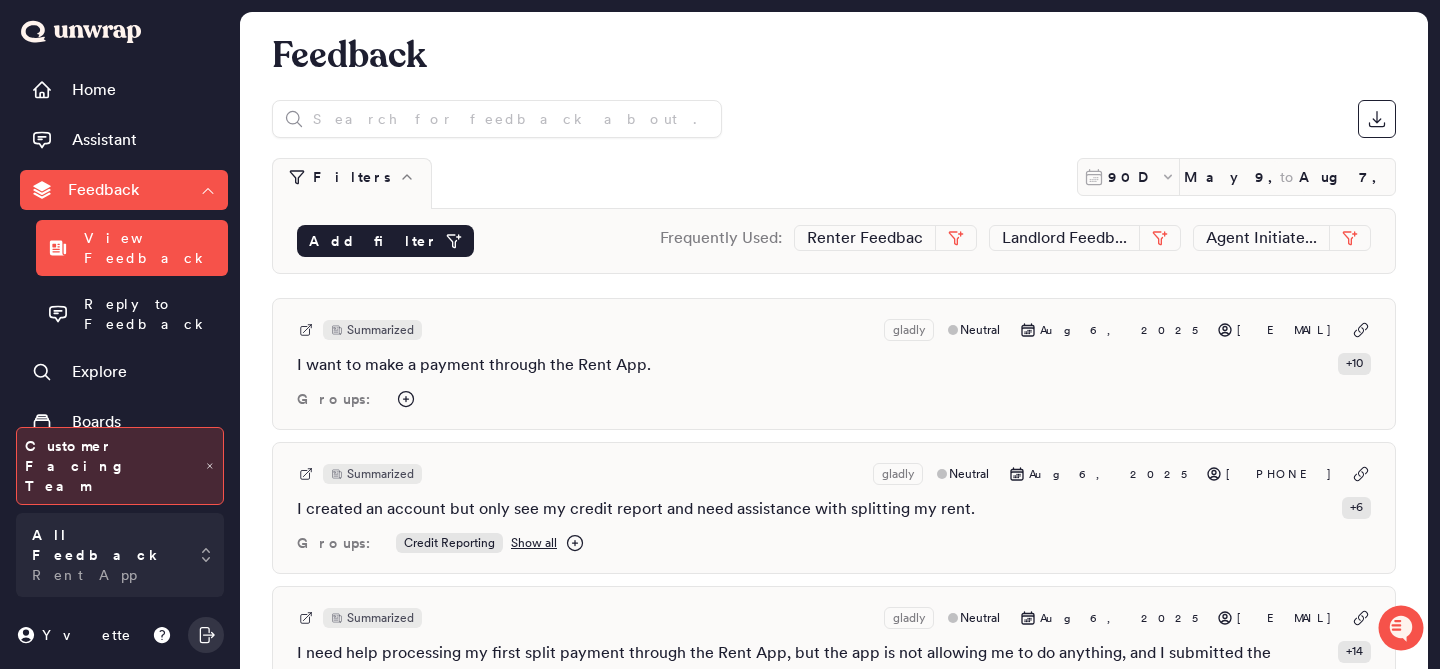 click on "Add filter" at bounding box center [373, 241] 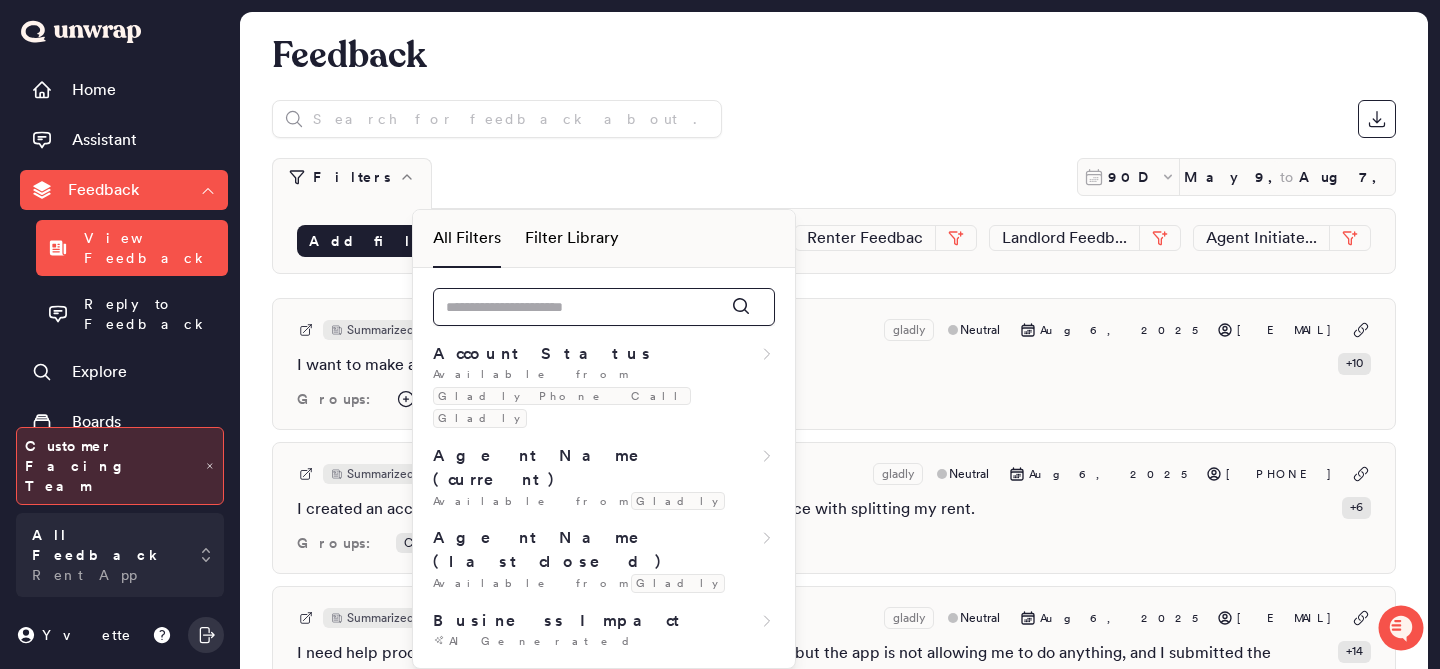 click at bounding box center [604, 307] 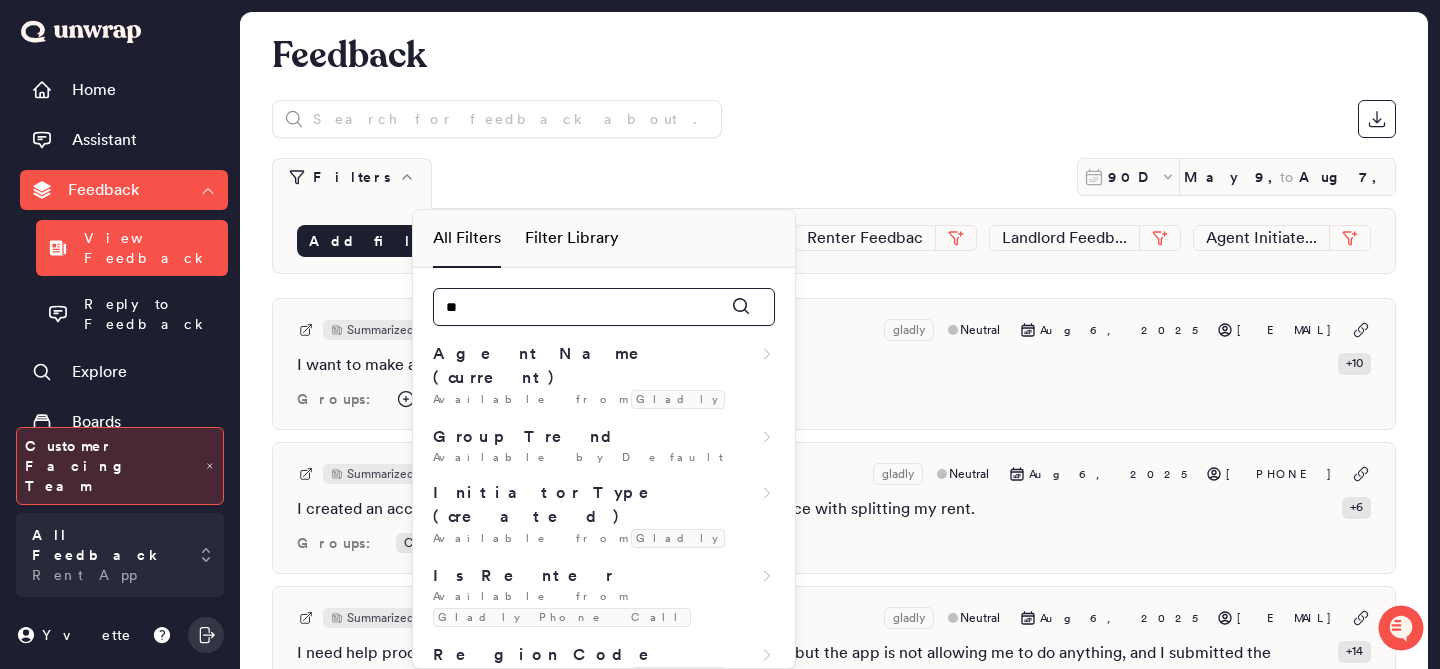 type on "*" 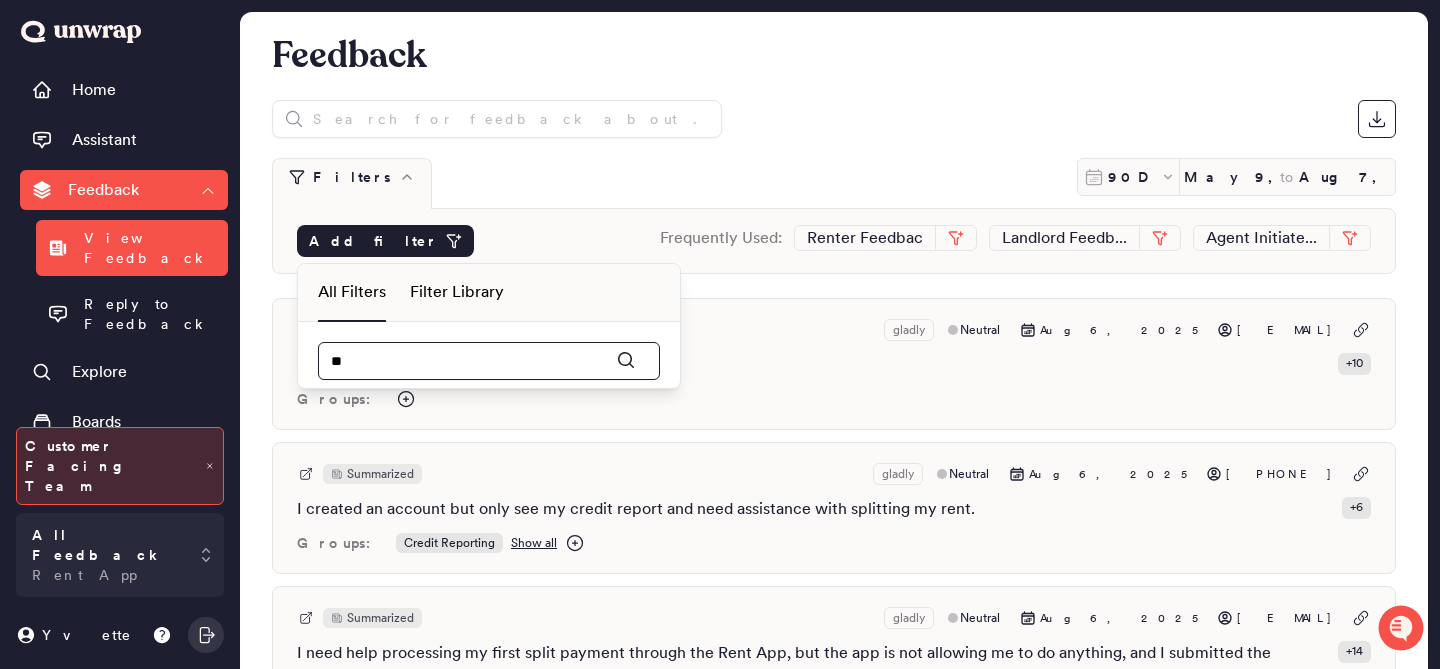 type on "*" 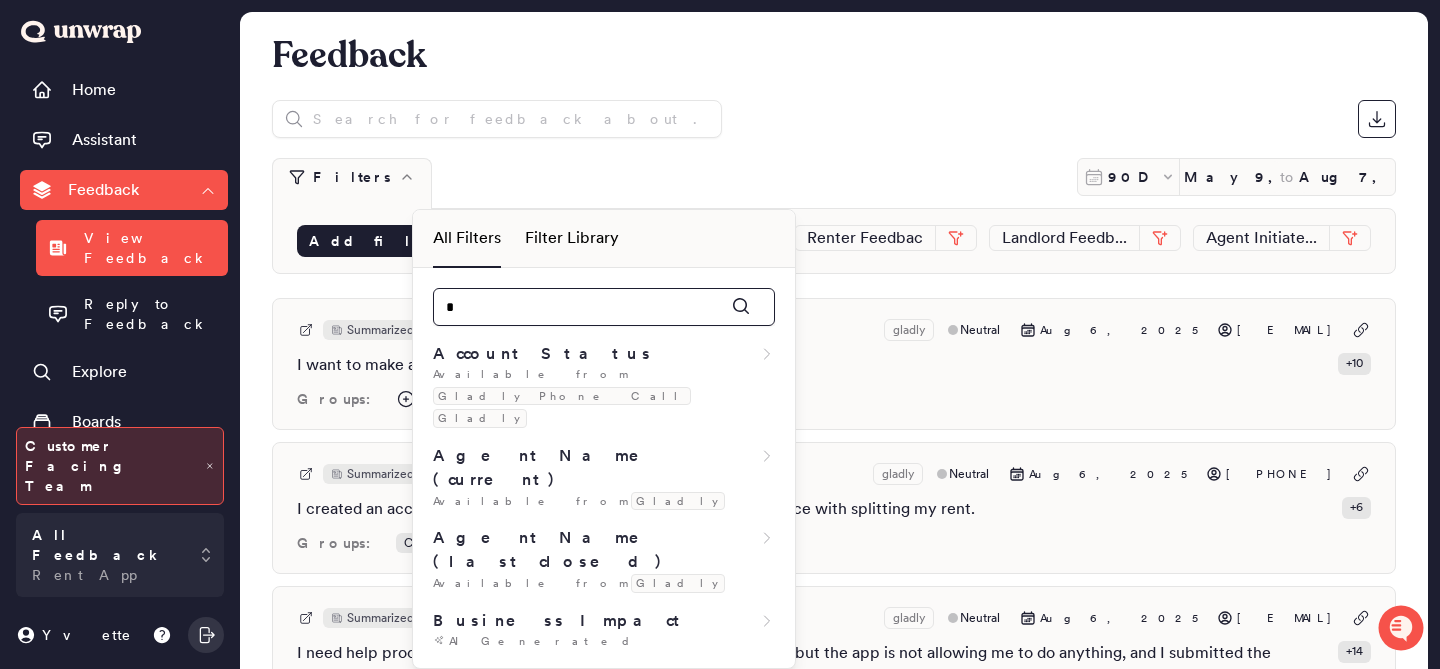 type 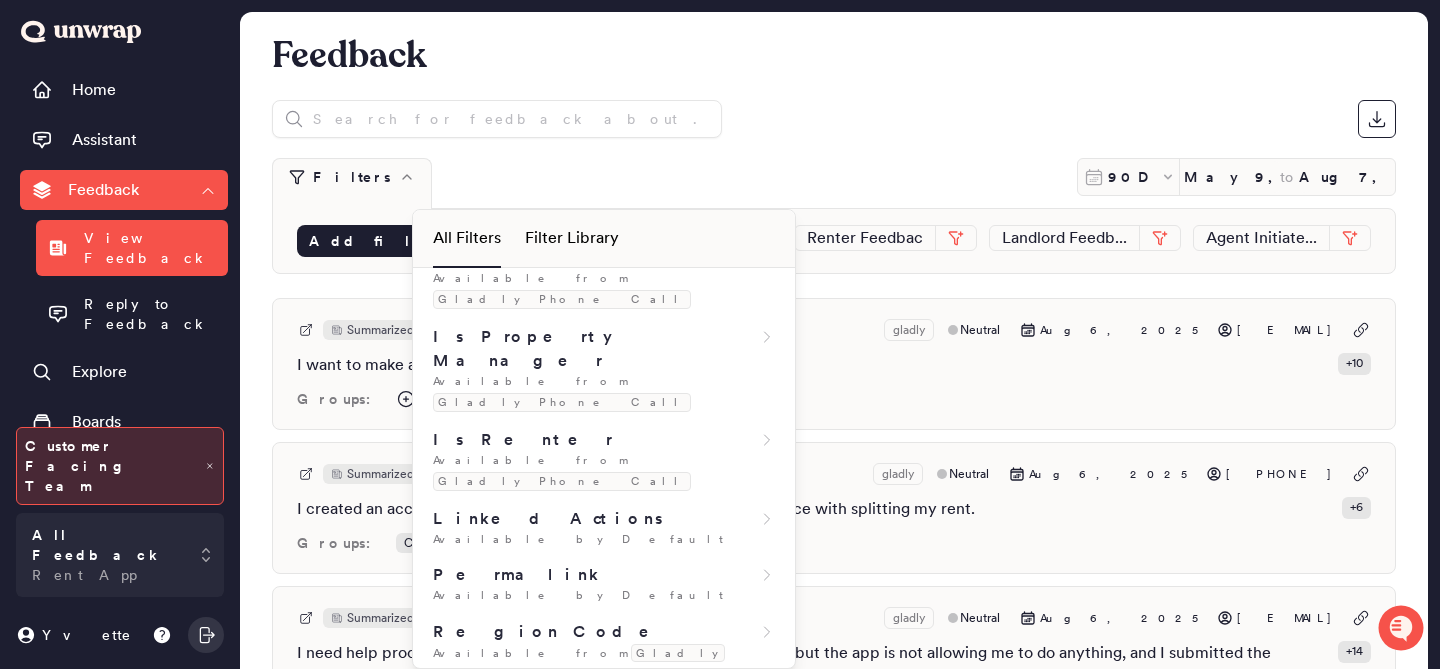 scroll, scrollTop: 1508, scrollLeft: 0, axis: vertical 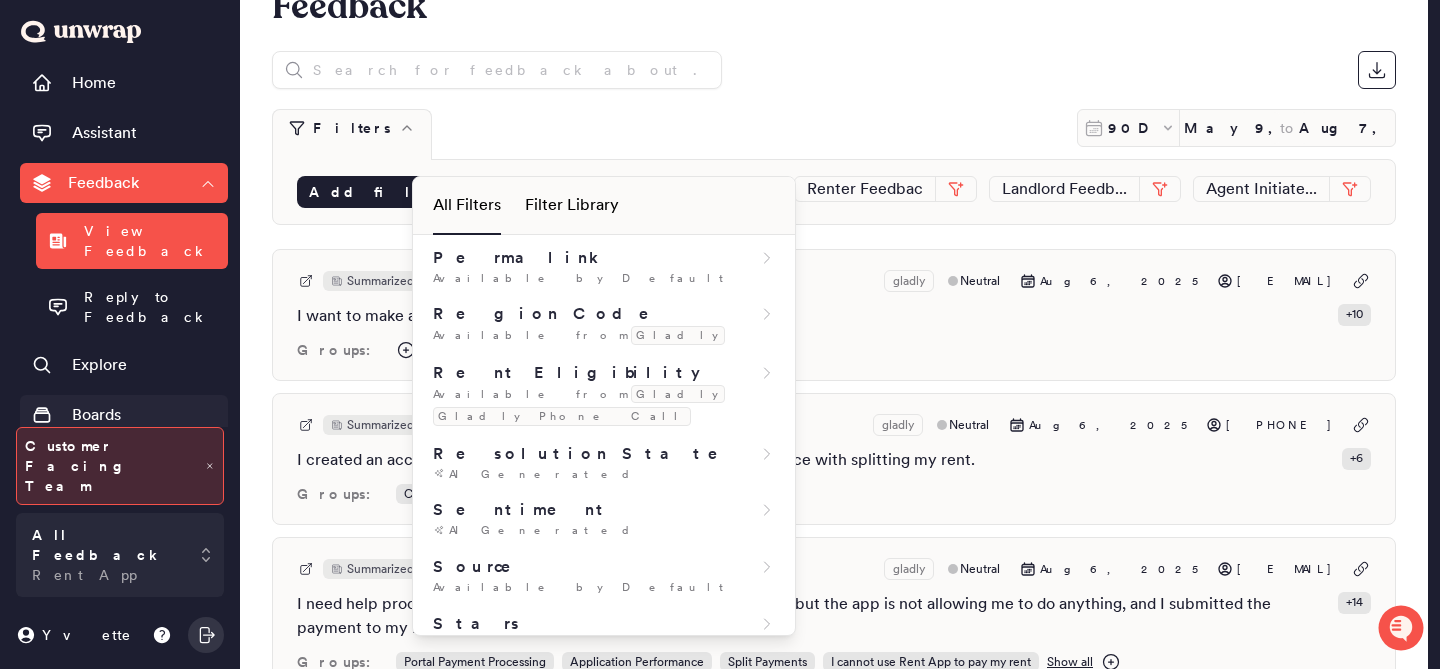 click on "Boards" at bounding box center [124, 415] 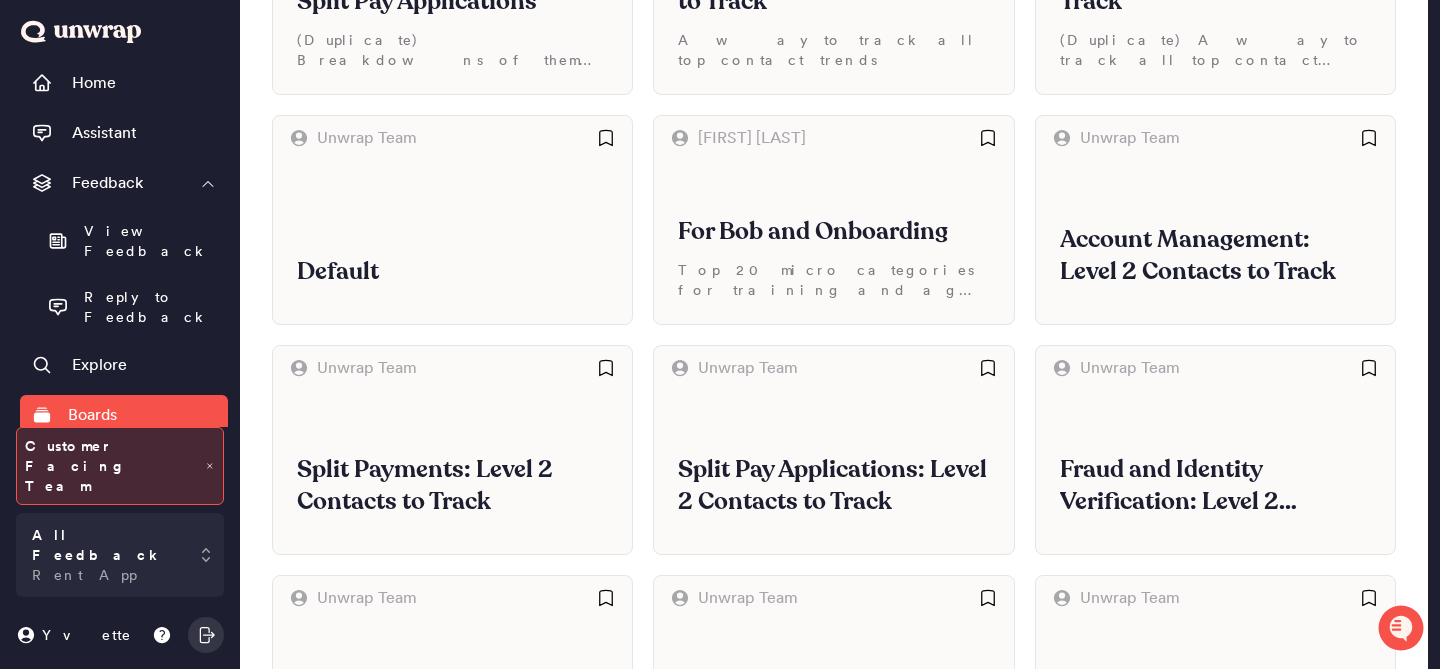scroll, scrollTop: 542, scrollLeft: 0, axis: vertical 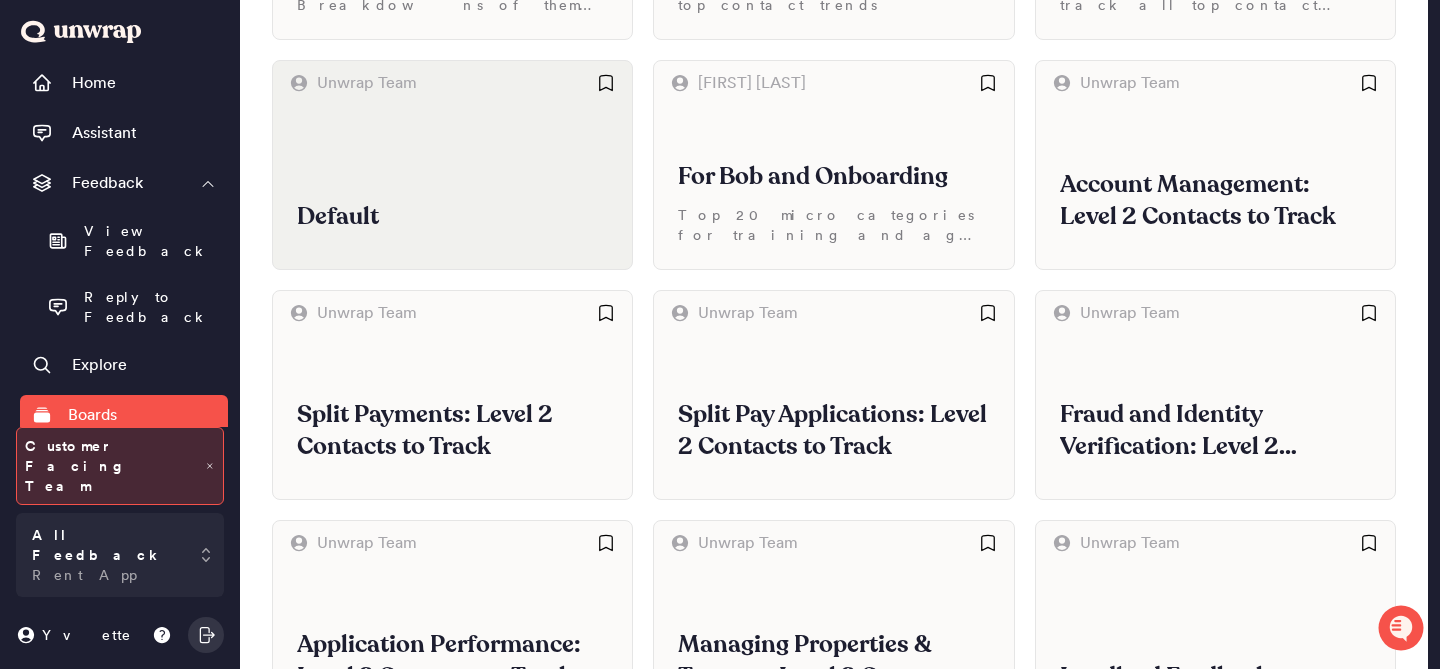 click on "Default" at bounding box center (452, 217) 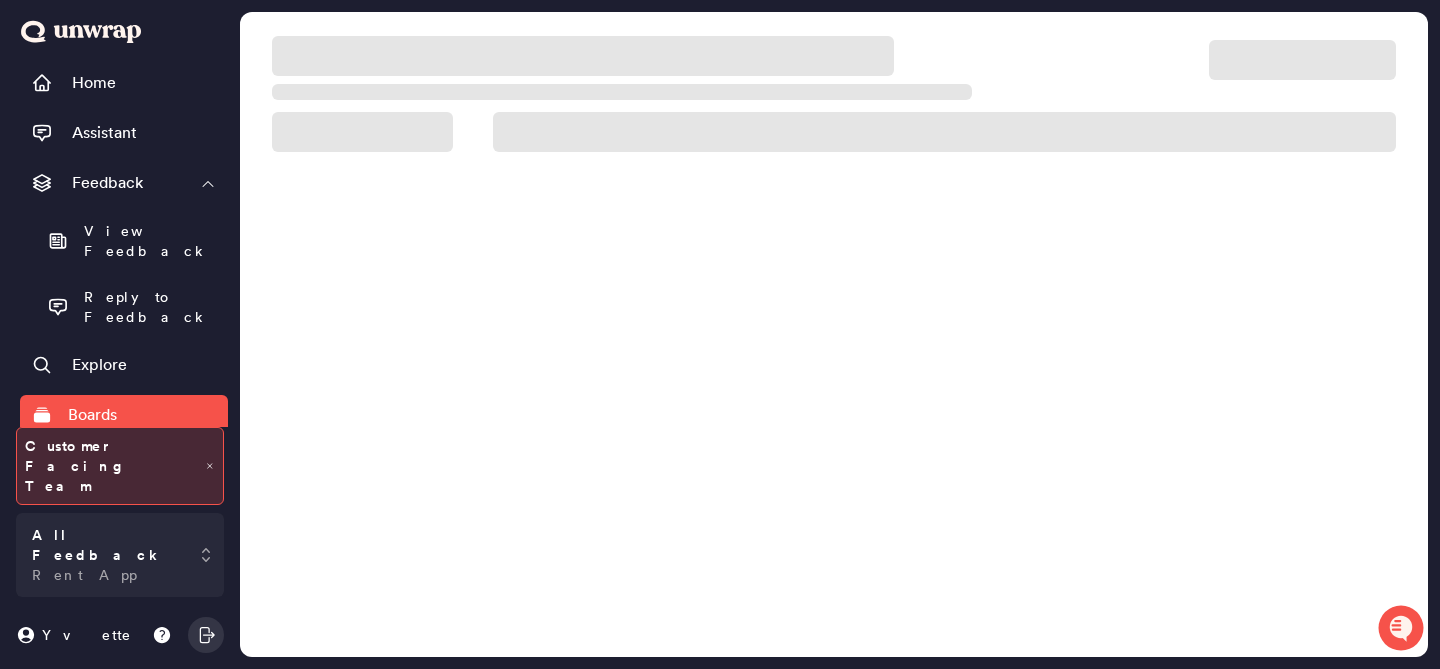 scroll, scrollTop: 0, scrollLeft: 0, axis: both 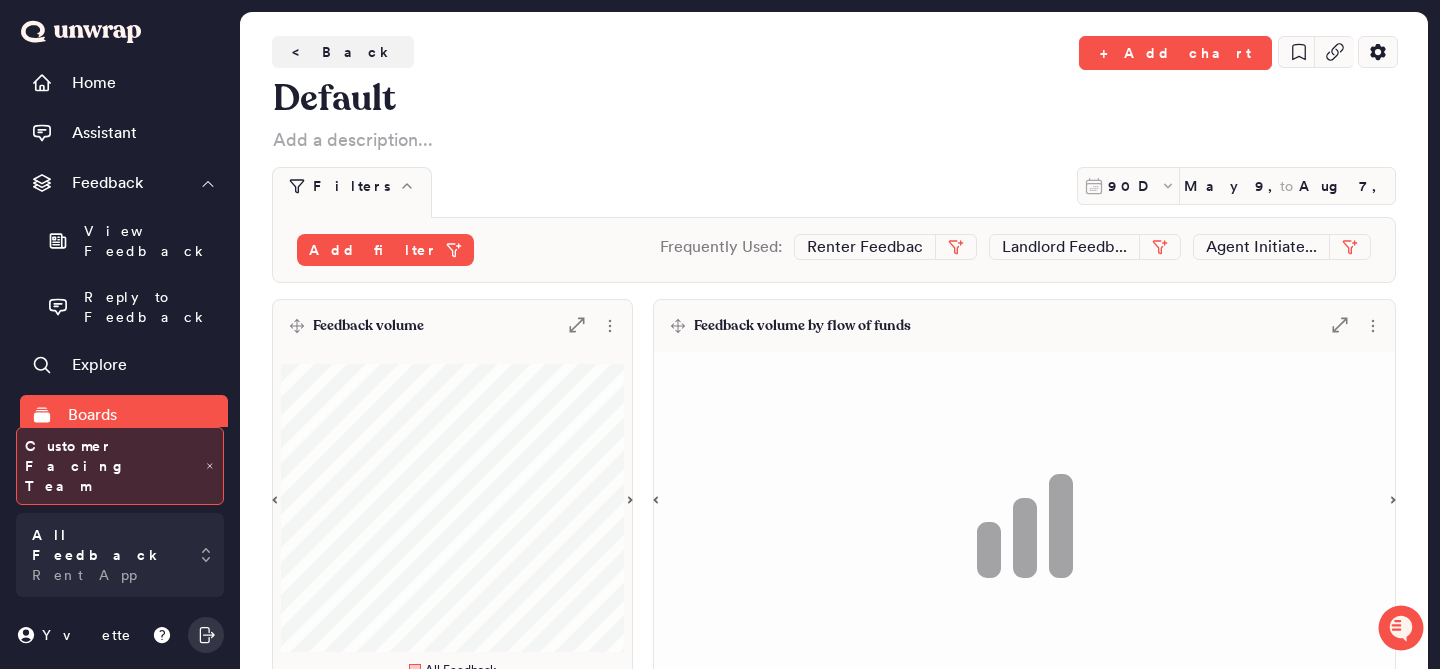 click on "Feedback volume
.st0 {
fill: #7e7d82;
}" at bounding box center [452, 326] 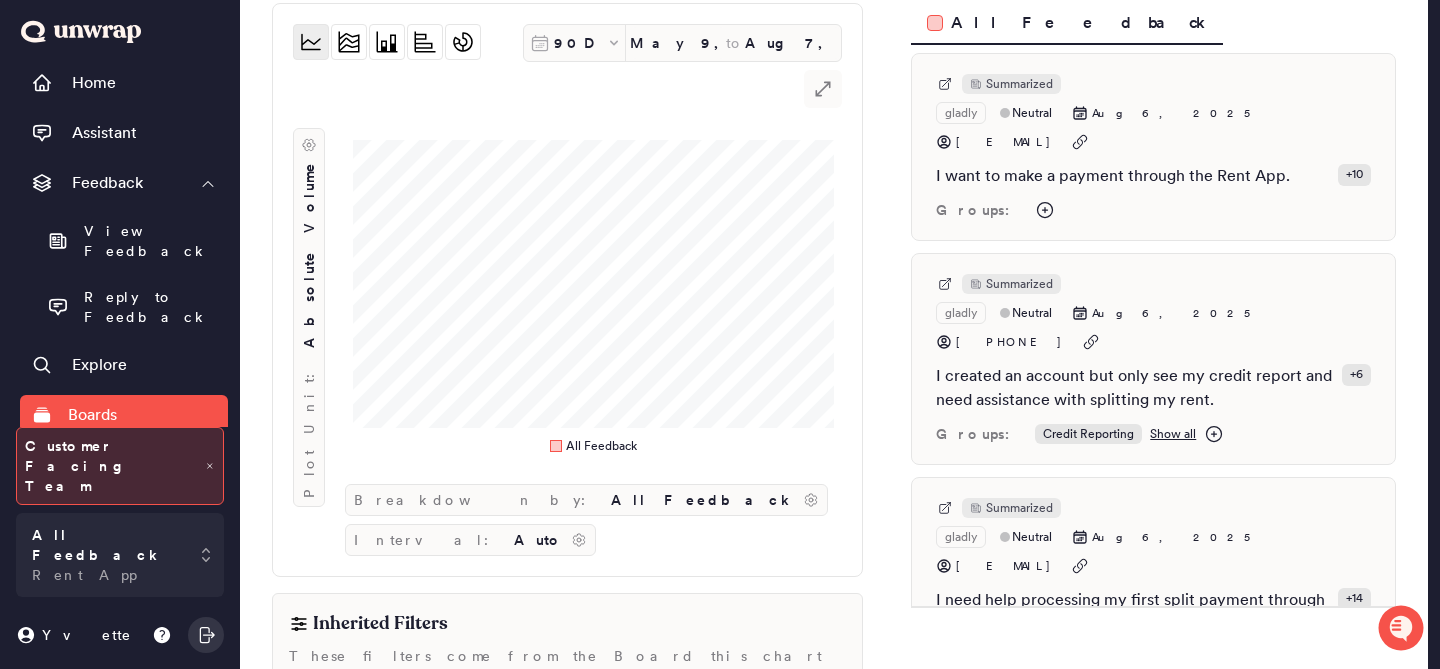 scroll, scrollTop: 208, scrollLeft: 0, axis: vertical 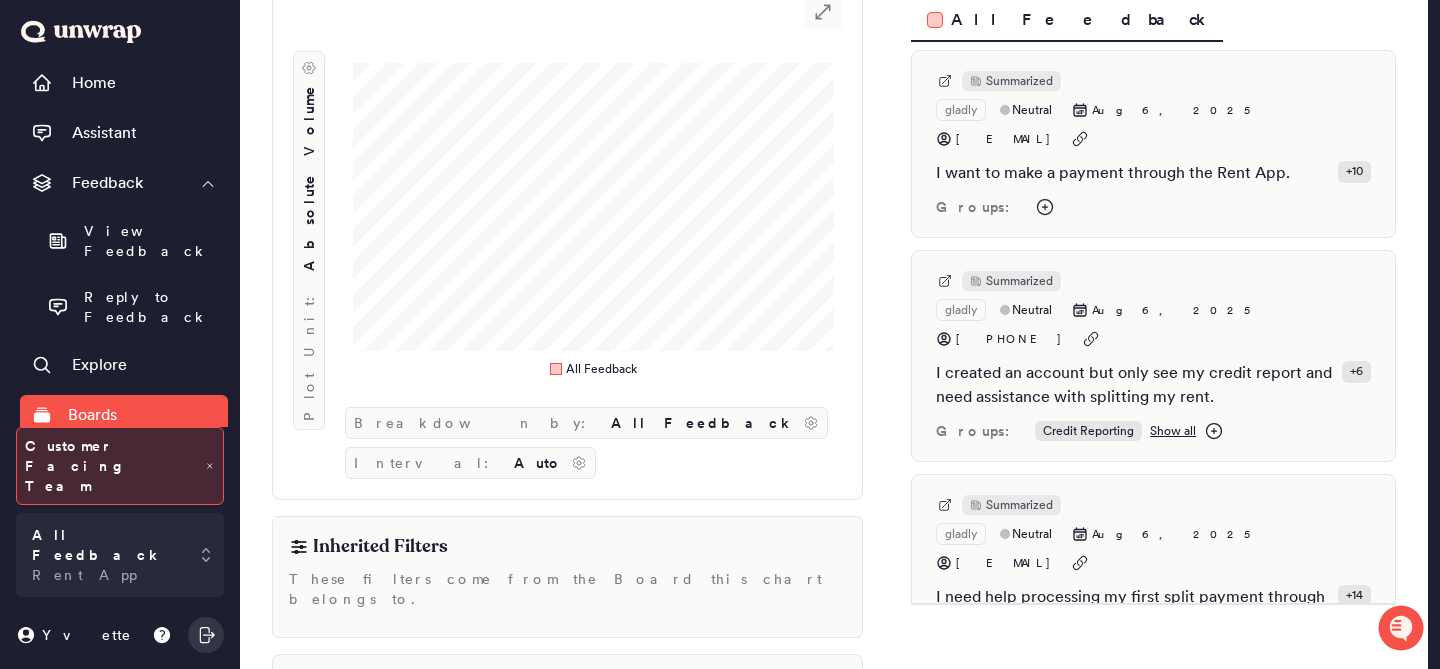 click on "Add filter" at bounding box center (745, 690) 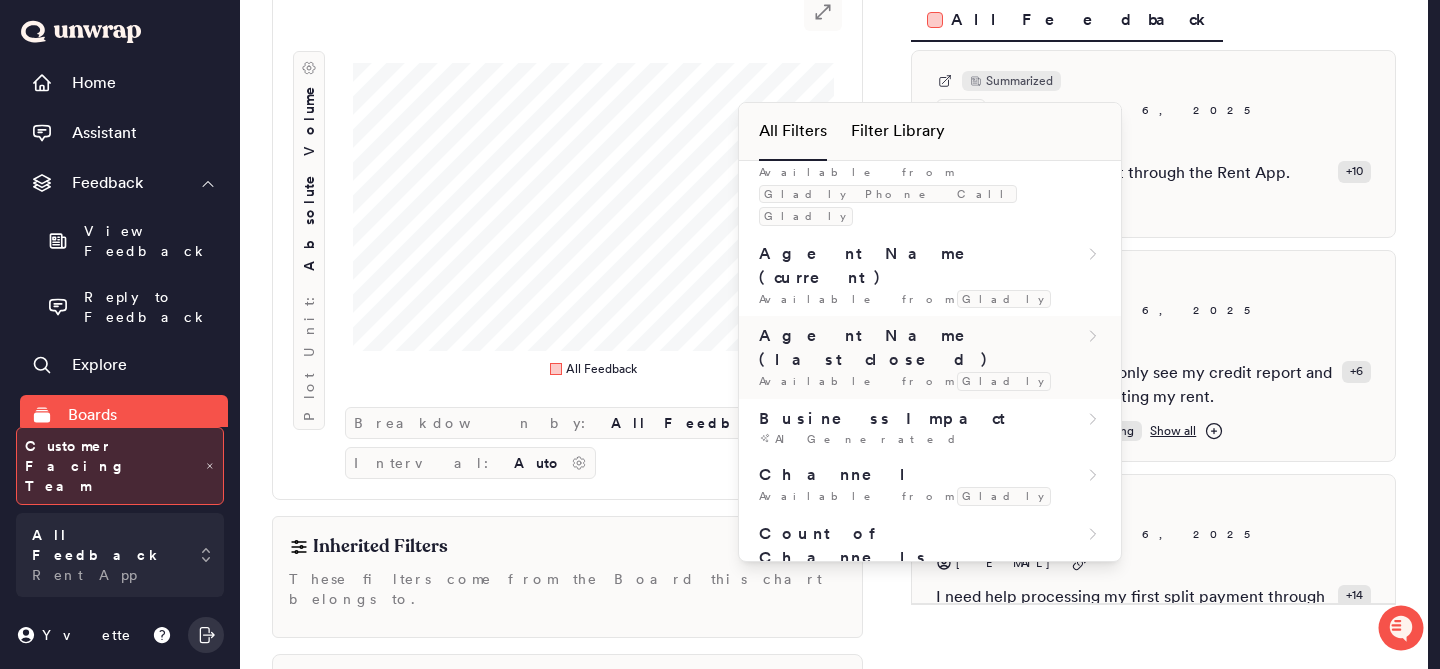 scroll, scrollTop: 0, scrollLeft: 0, axis: both 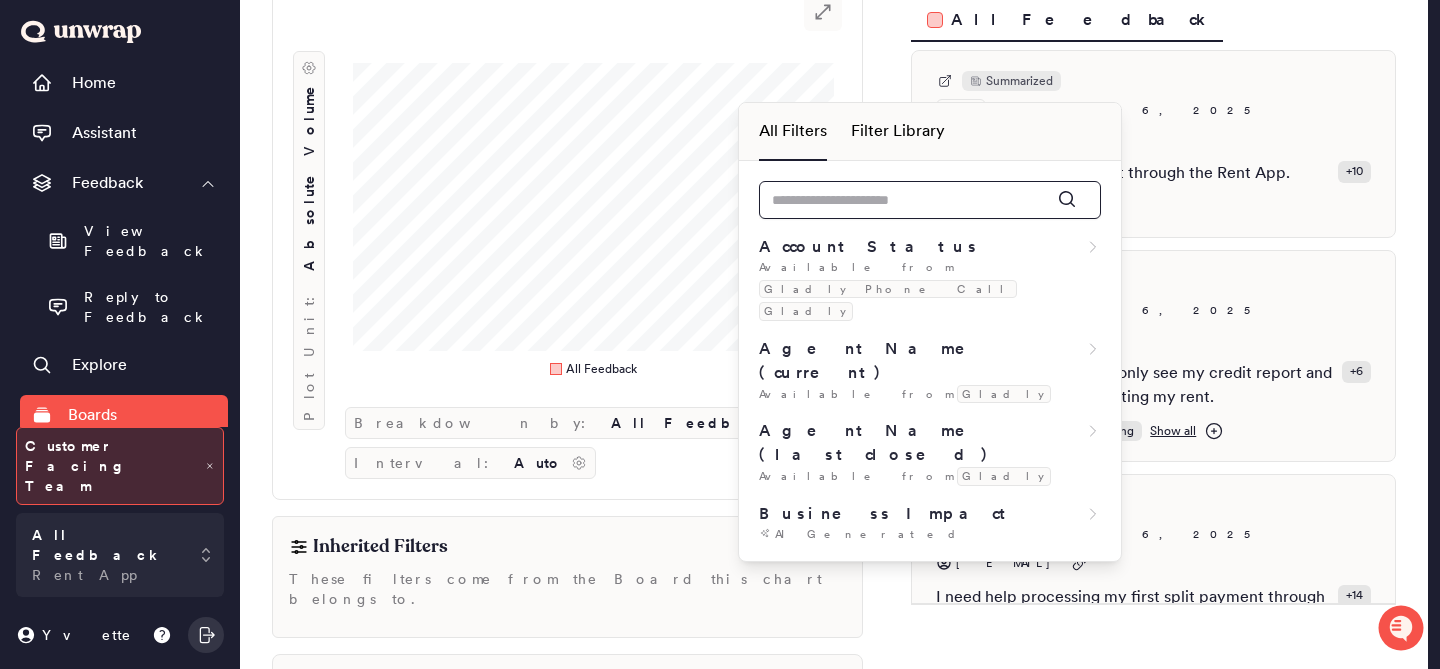 click at bounding box center (930, 200) 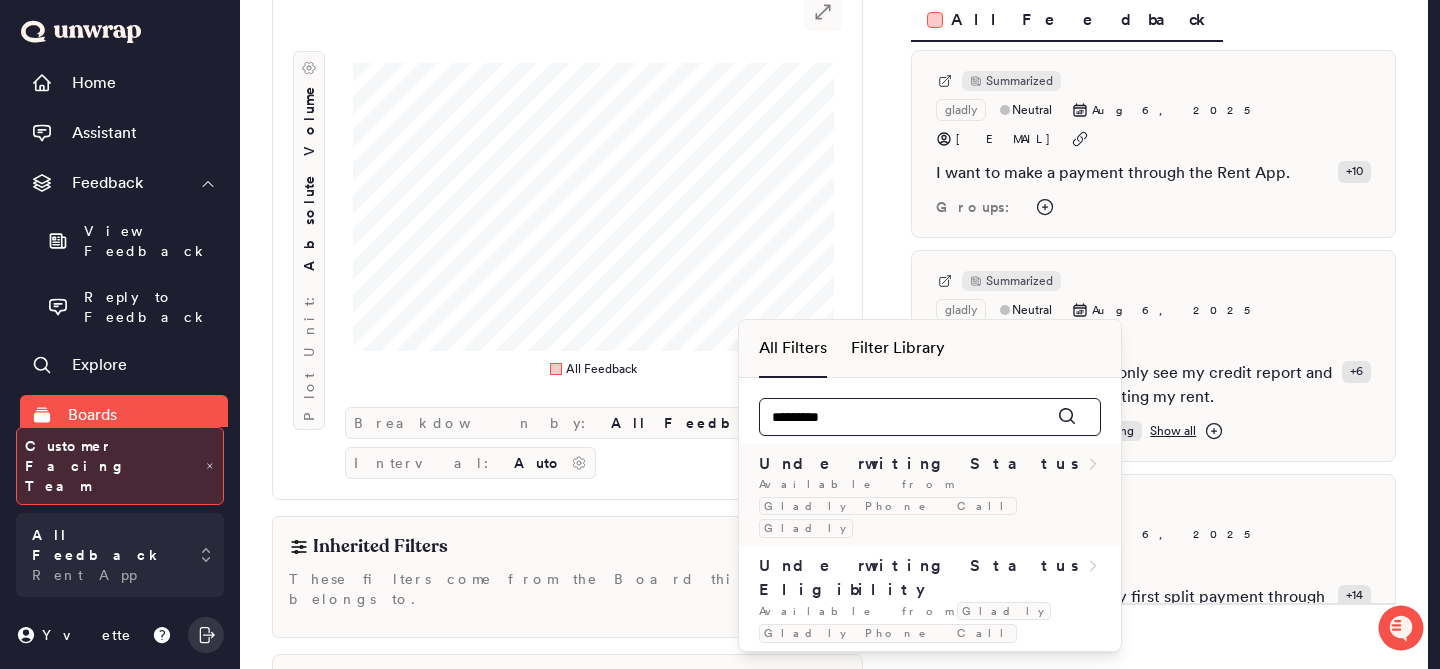 type on "*********" 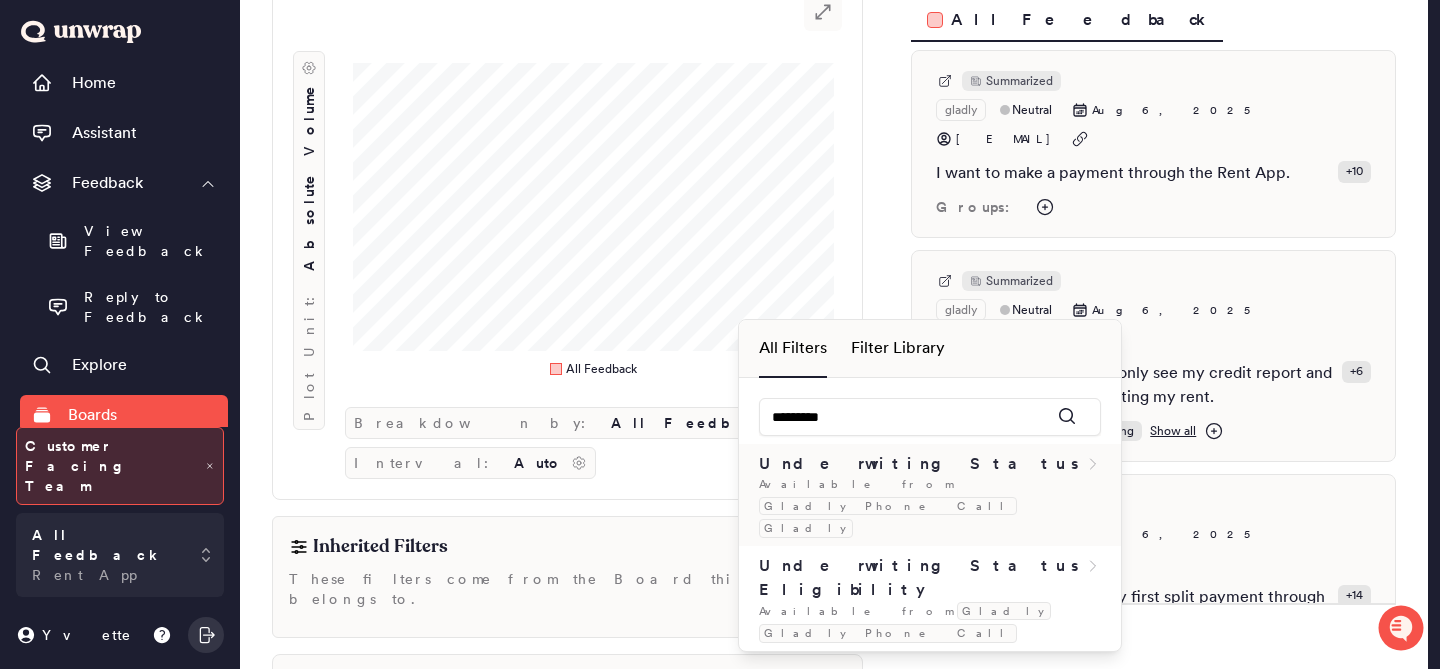click on "Underwriting Status" at bounding box center (920, 464) 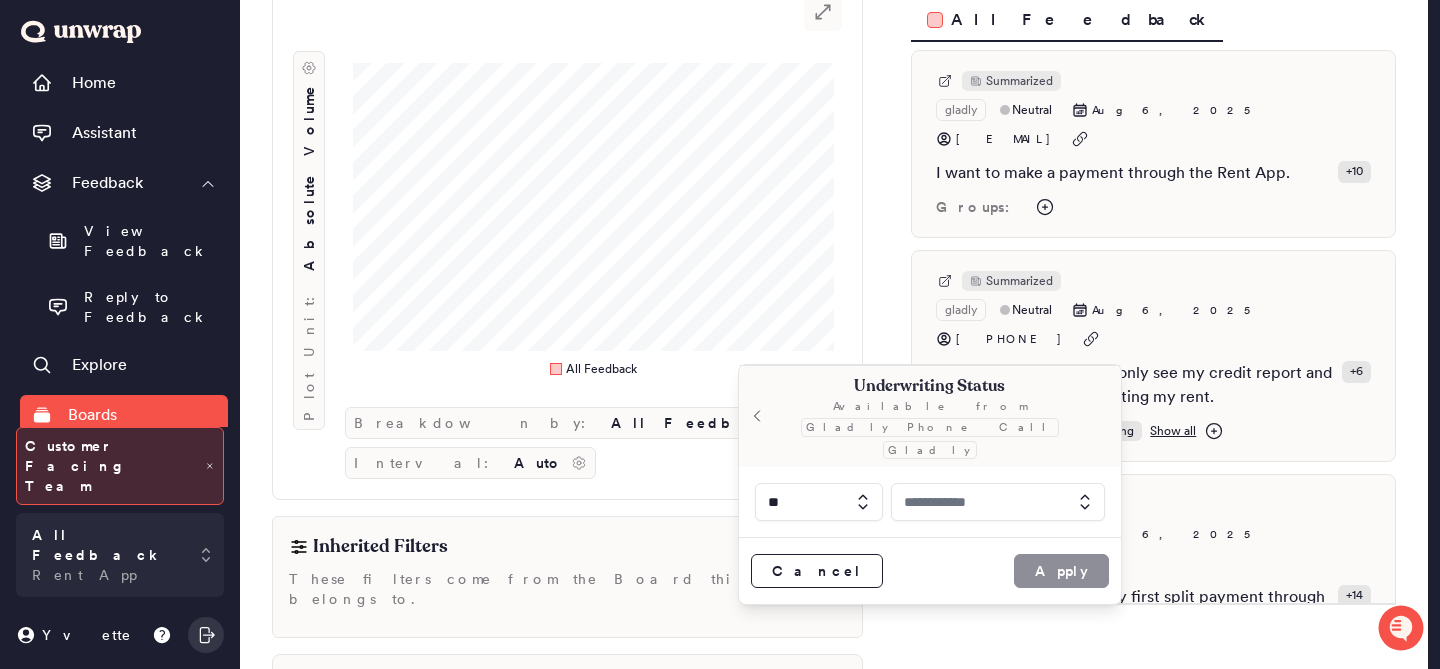 click at bounding box center [998, 502] 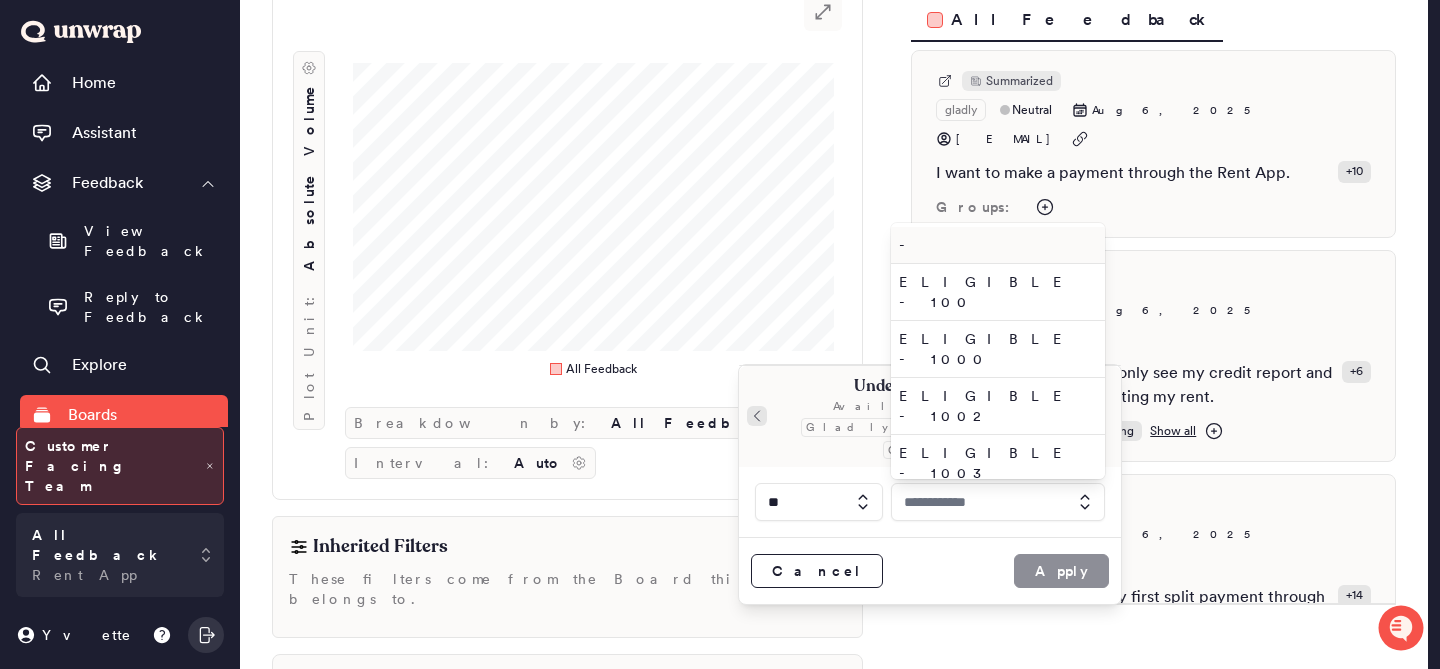 click 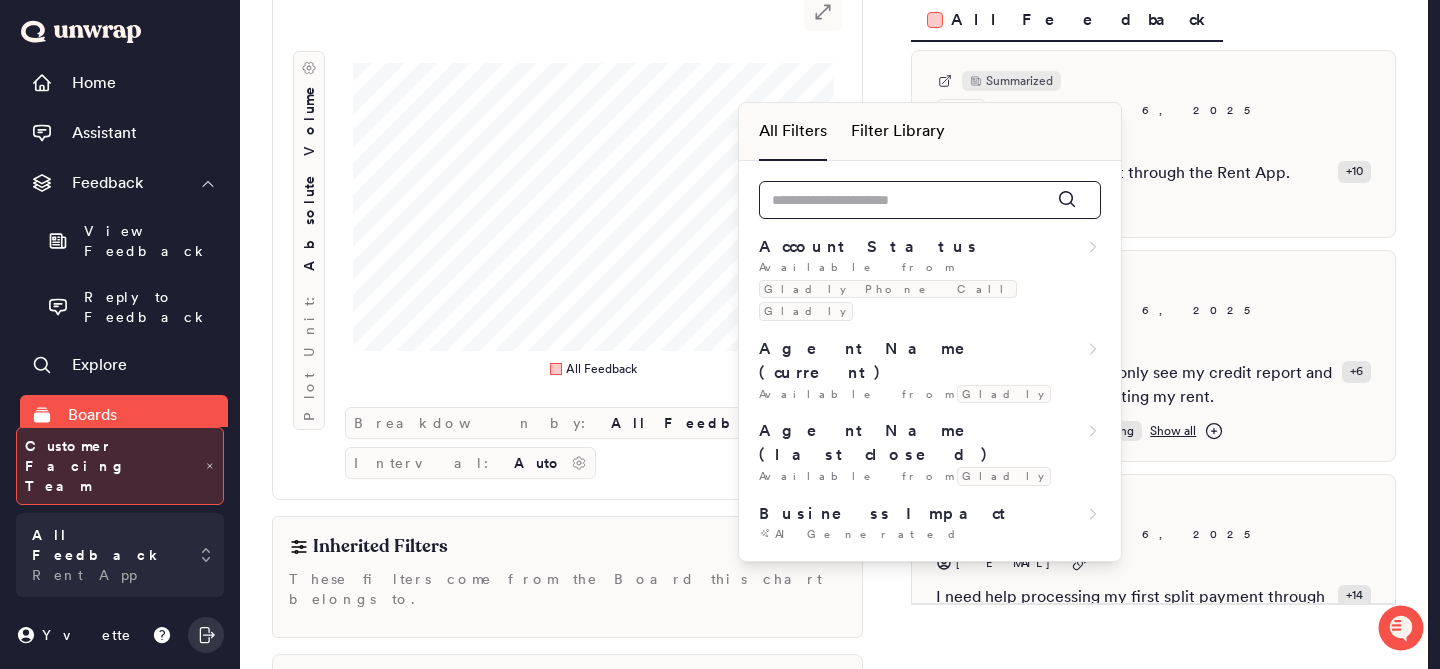 click at bounding box center (930, 200) 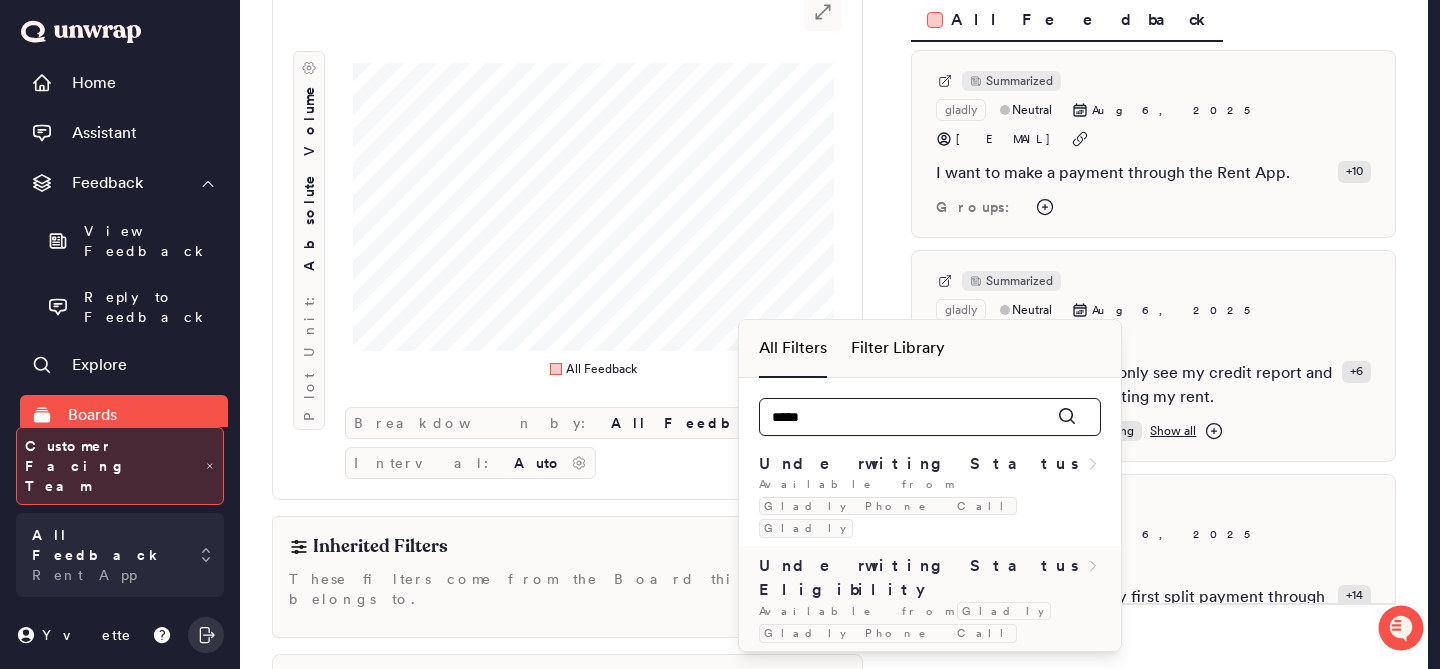 type on "*****" 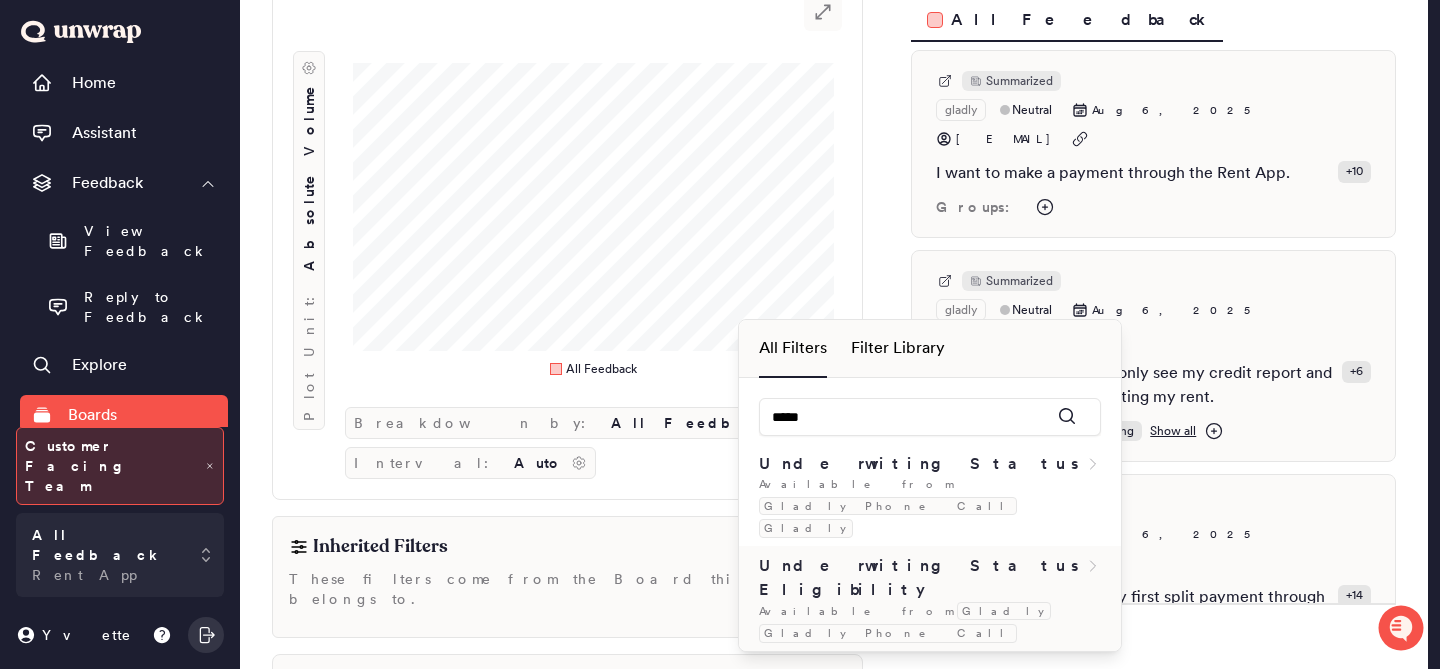 click on "Underwriting Status Eligibility" at bounding box center [922, 578] 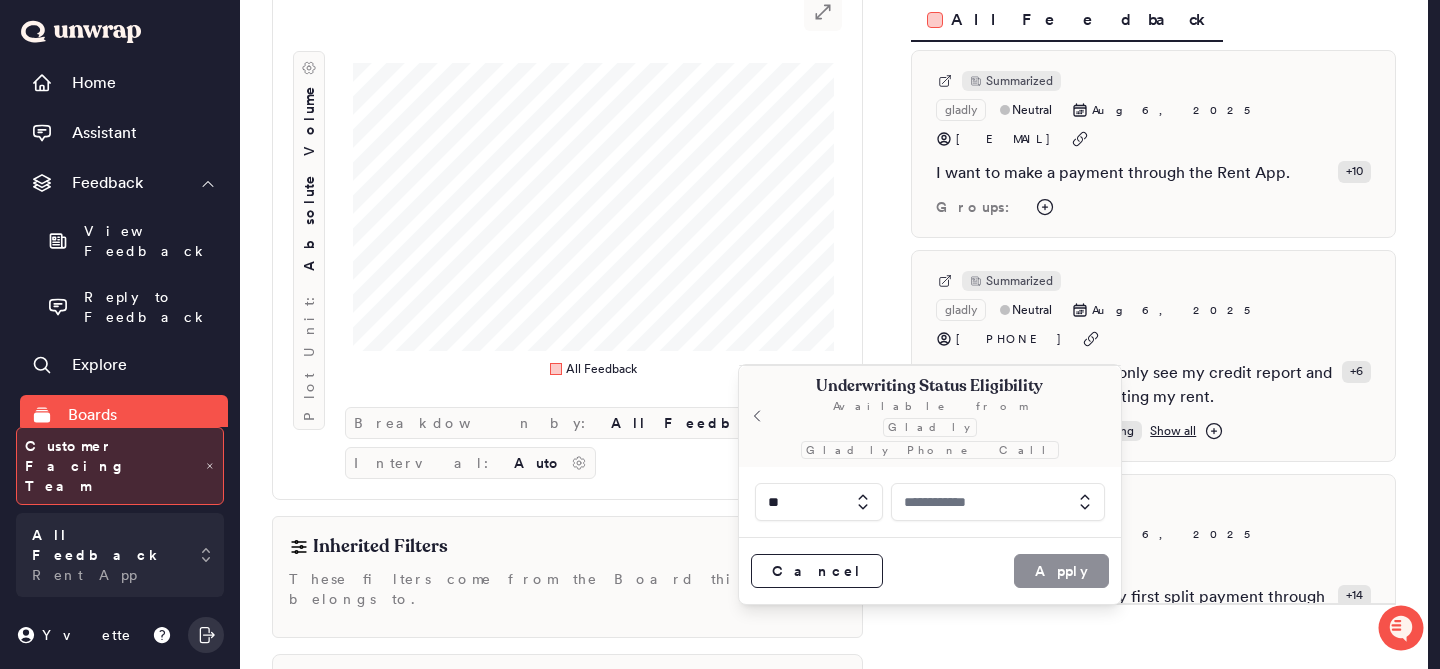 click at bounding box center [998, 502] 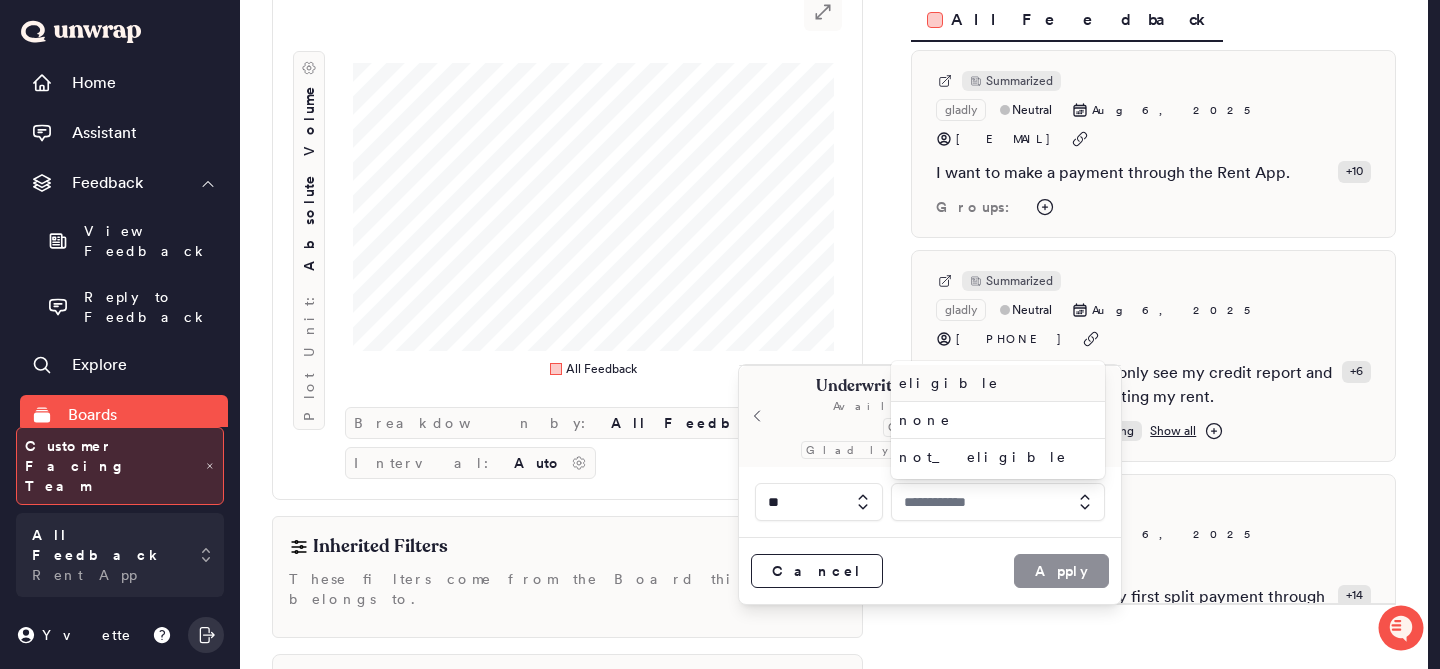 click on "eligible" at bounding box center (994, 383) 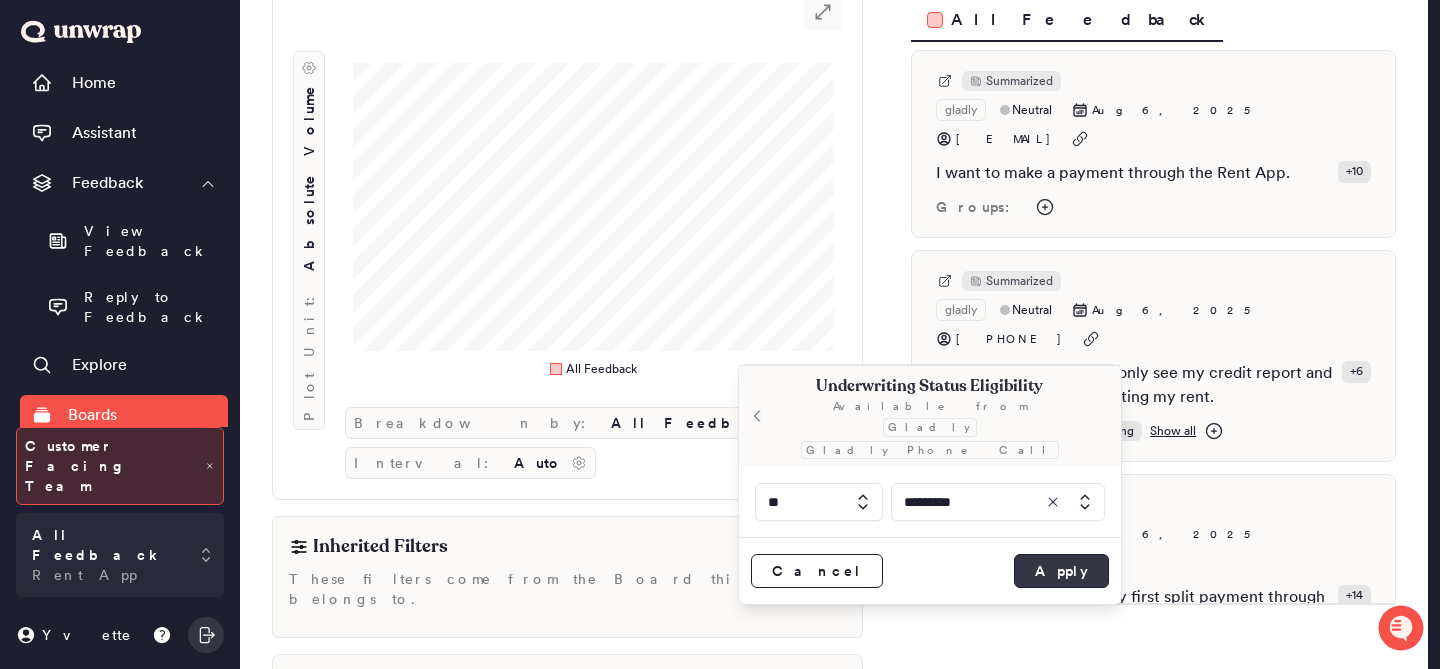 click on "Apply" at bounding box center [1061, 571] 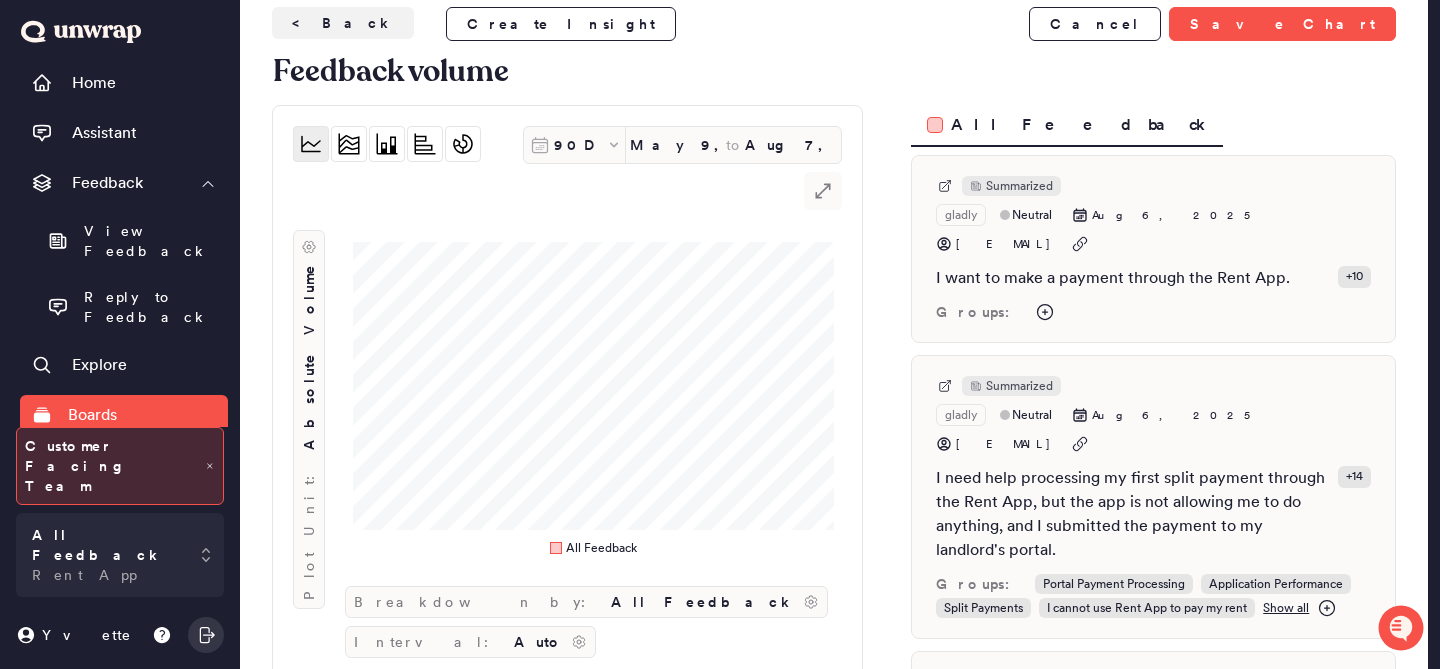 scroll, scrollTop: 0, scrollLeft: 0, axis: both 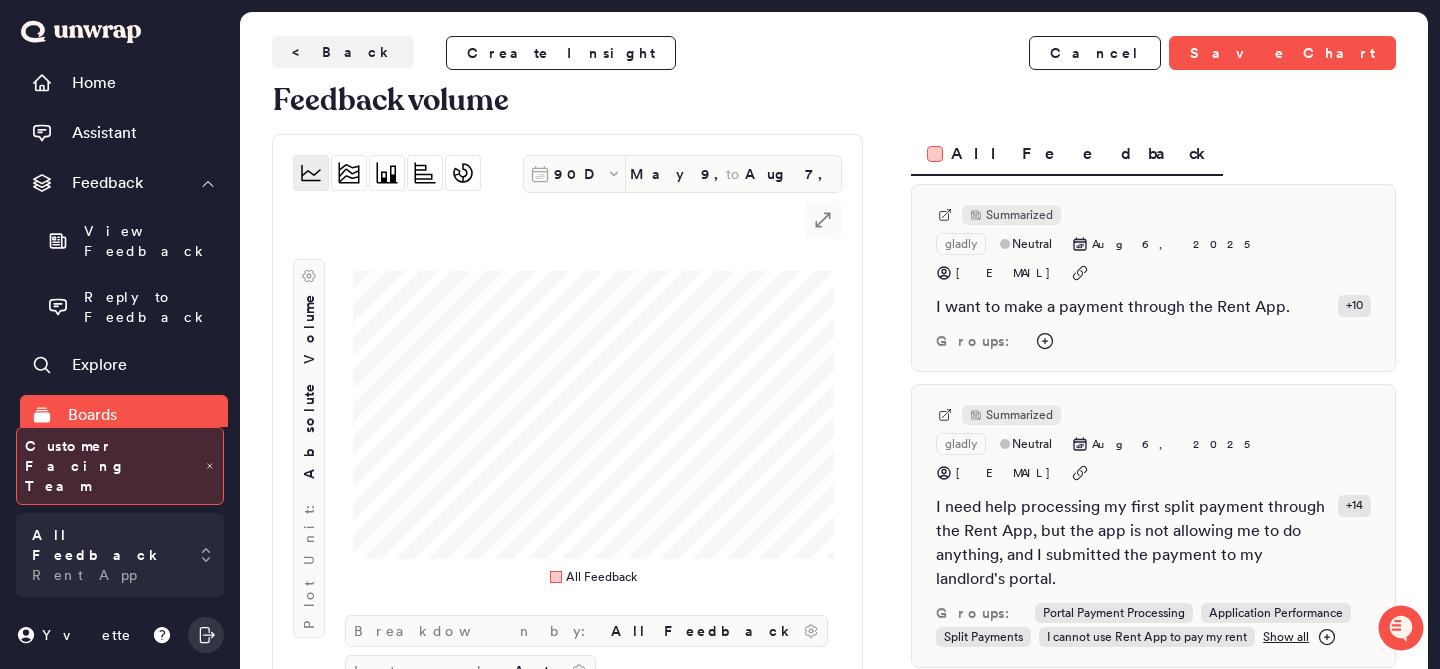 click on "Plot Unit: Absolute Volume" at bounding box center [309, 427] 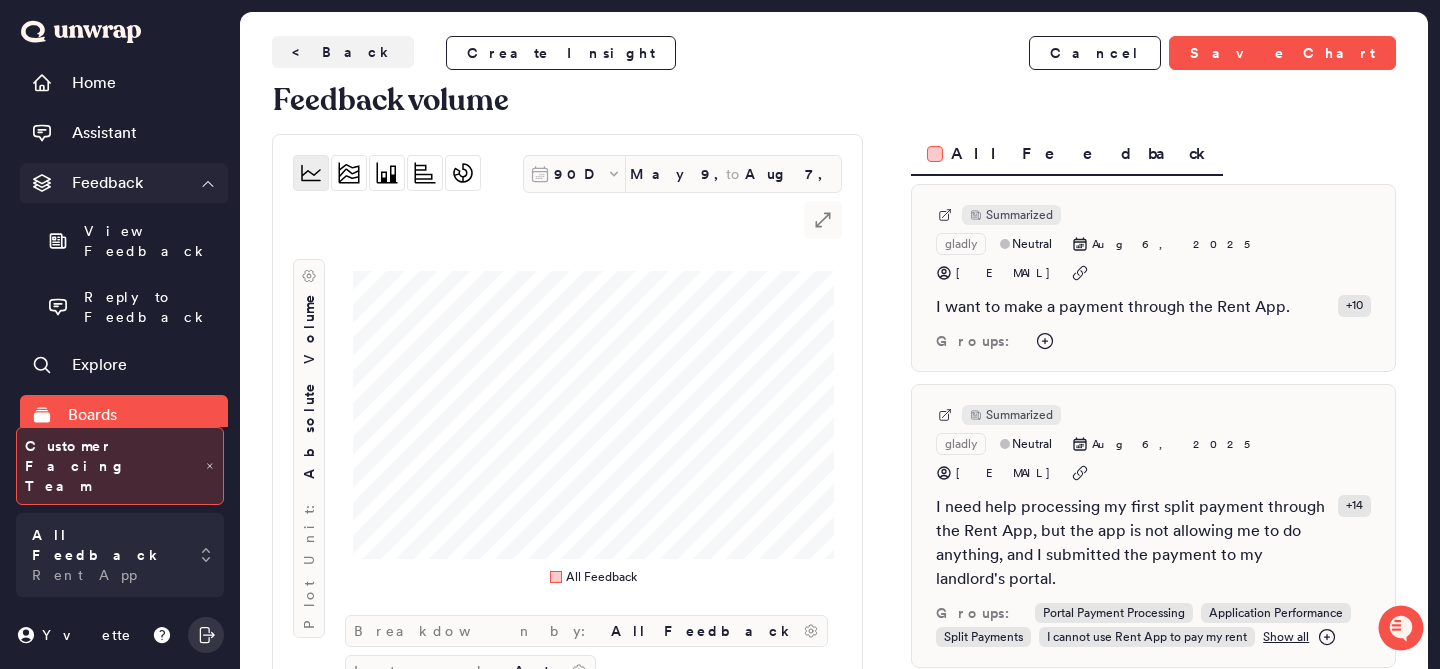 click on "Feedback" at bounding box center [124, 183] 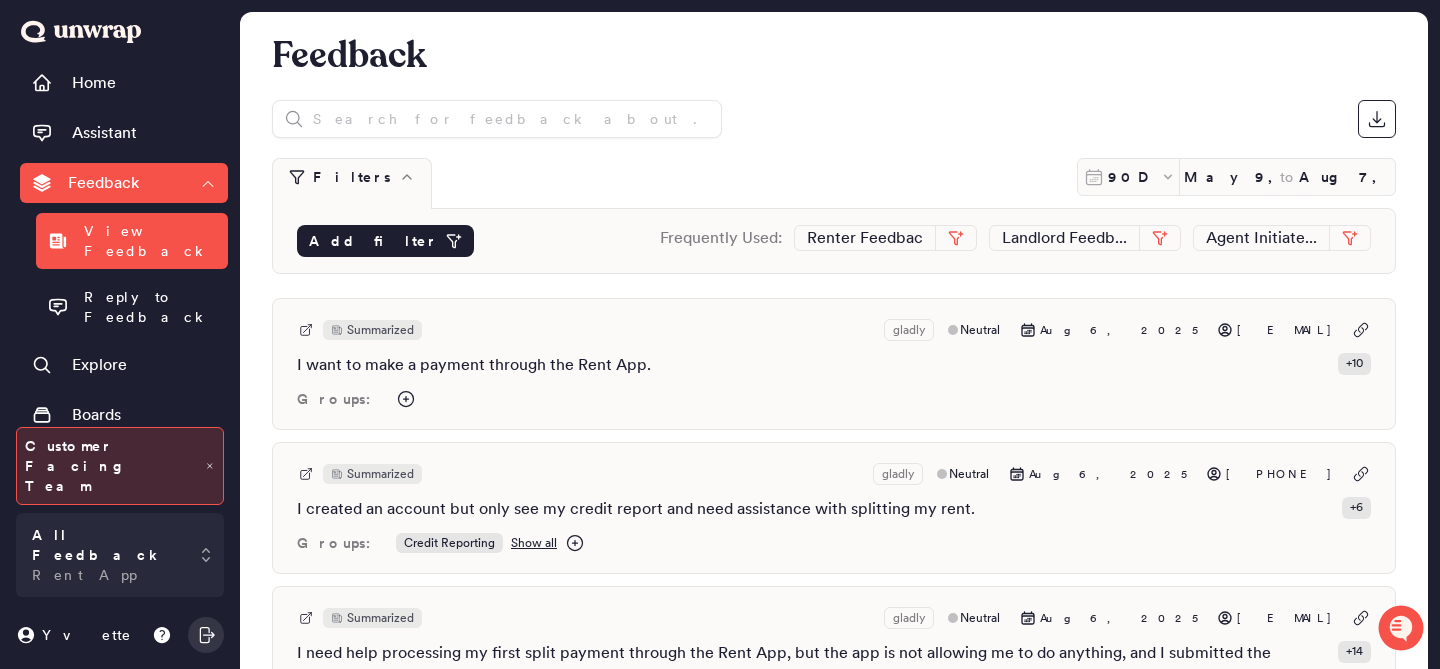 click on "Add filter" at bounding box center (385, 241) 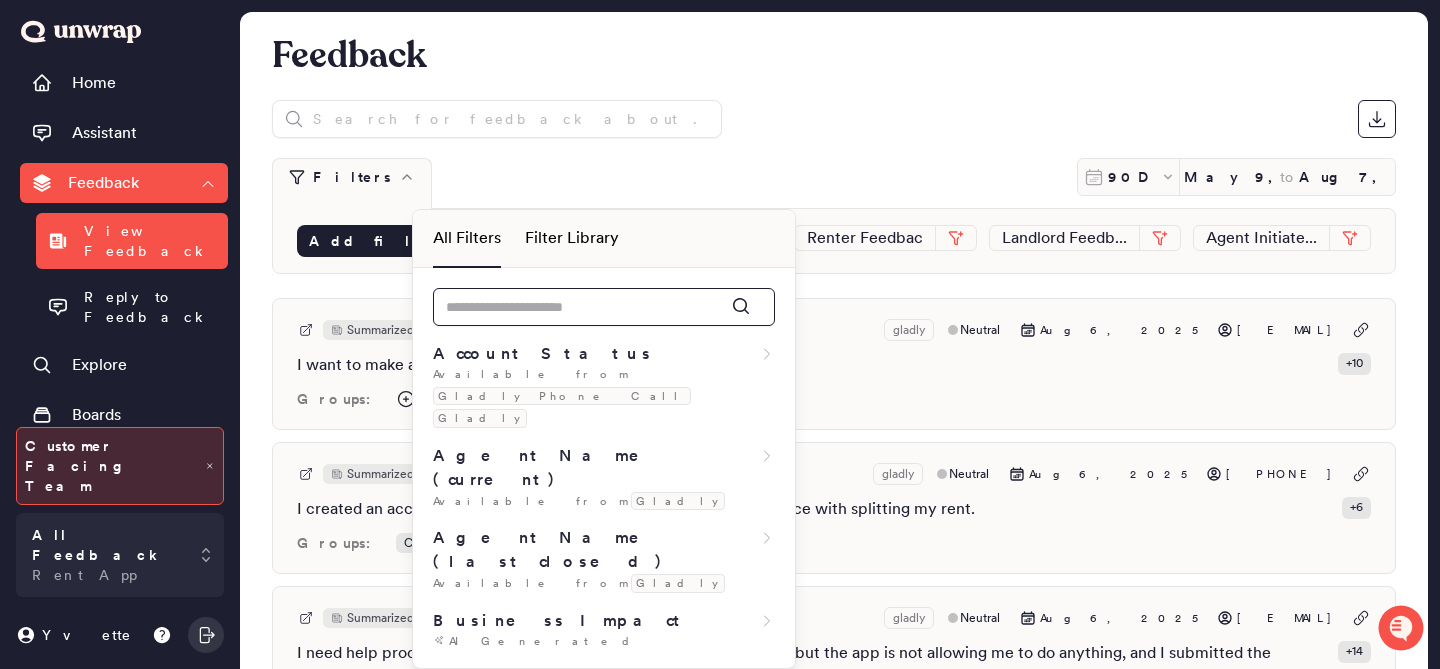 click at bounding box center (604, 307) 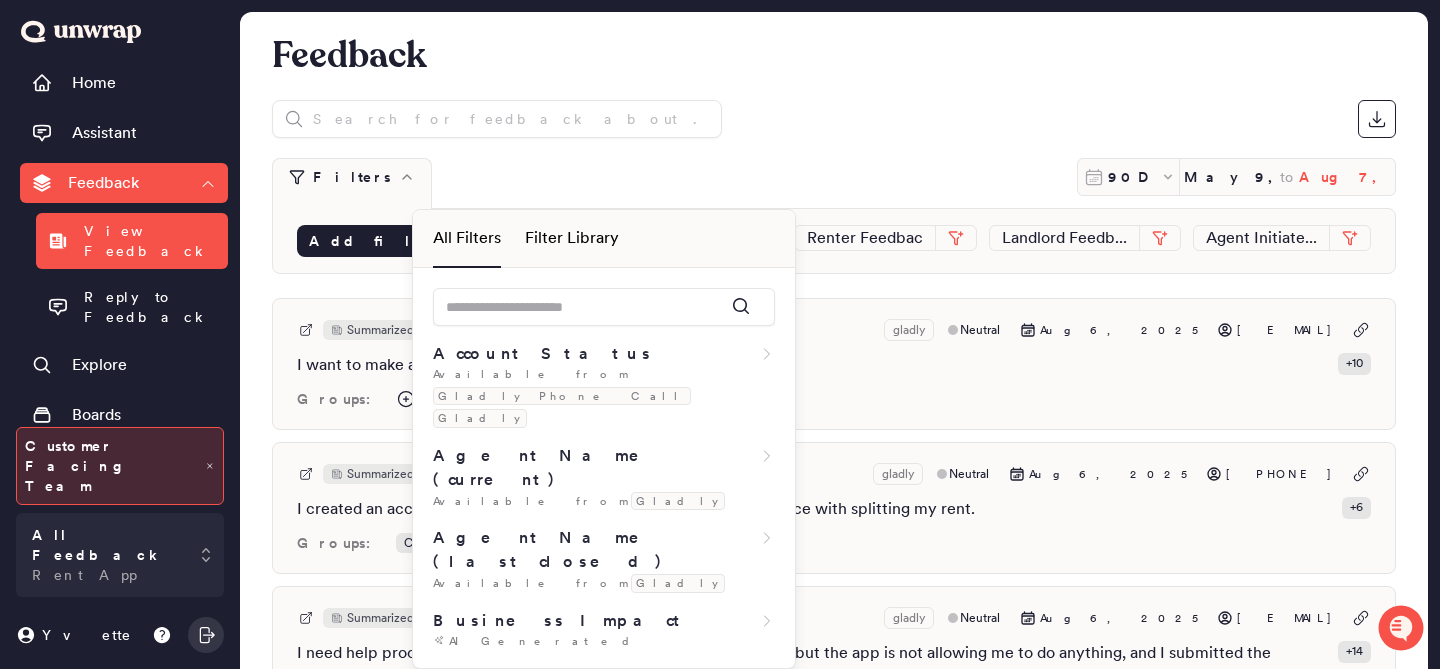 click on "Aug 7, 2025" at bounding box center (1347, 177) 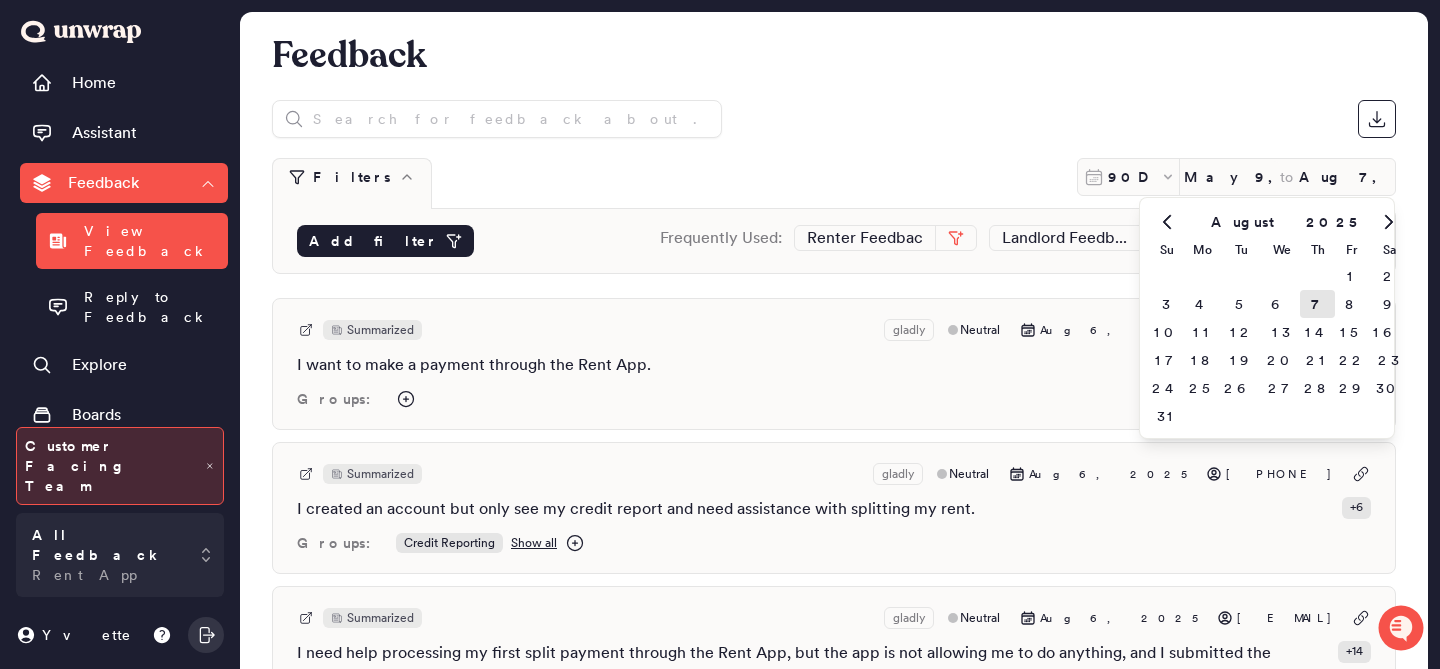 click at bounding box center [1166, 222] 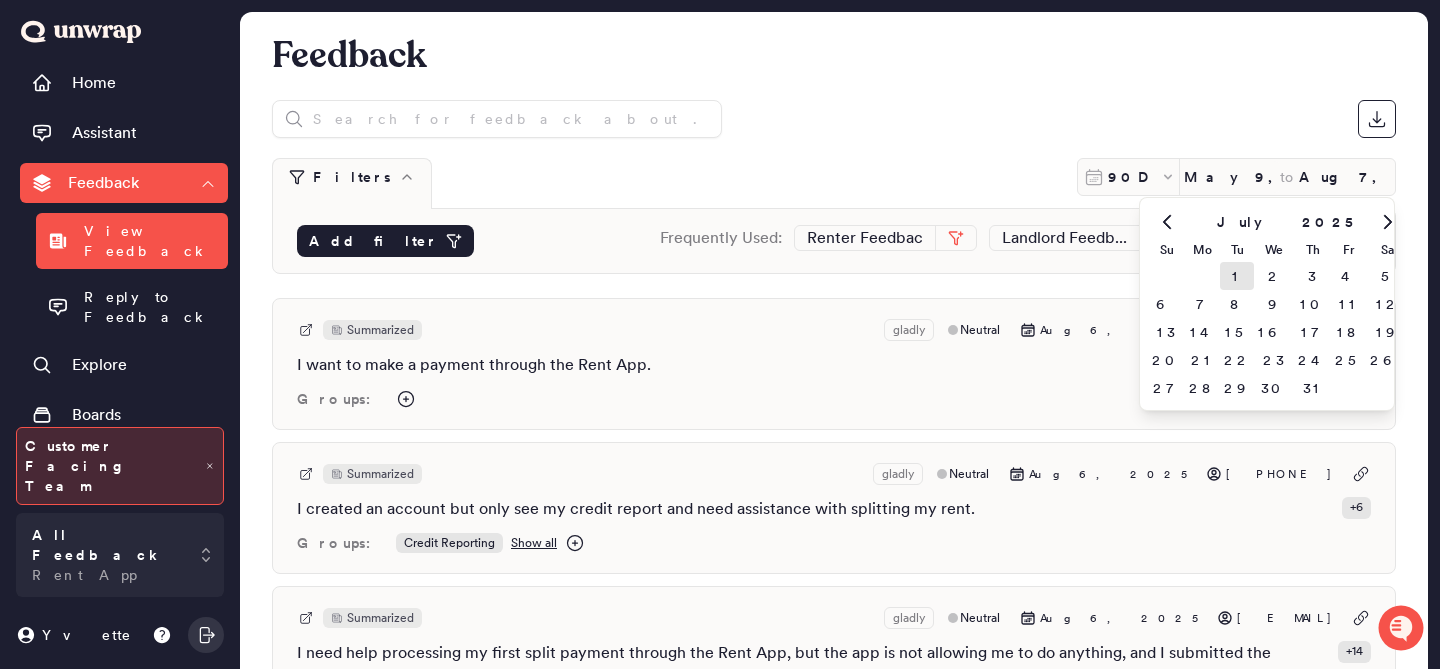 click on "1" at bounding box center (1237, 276) 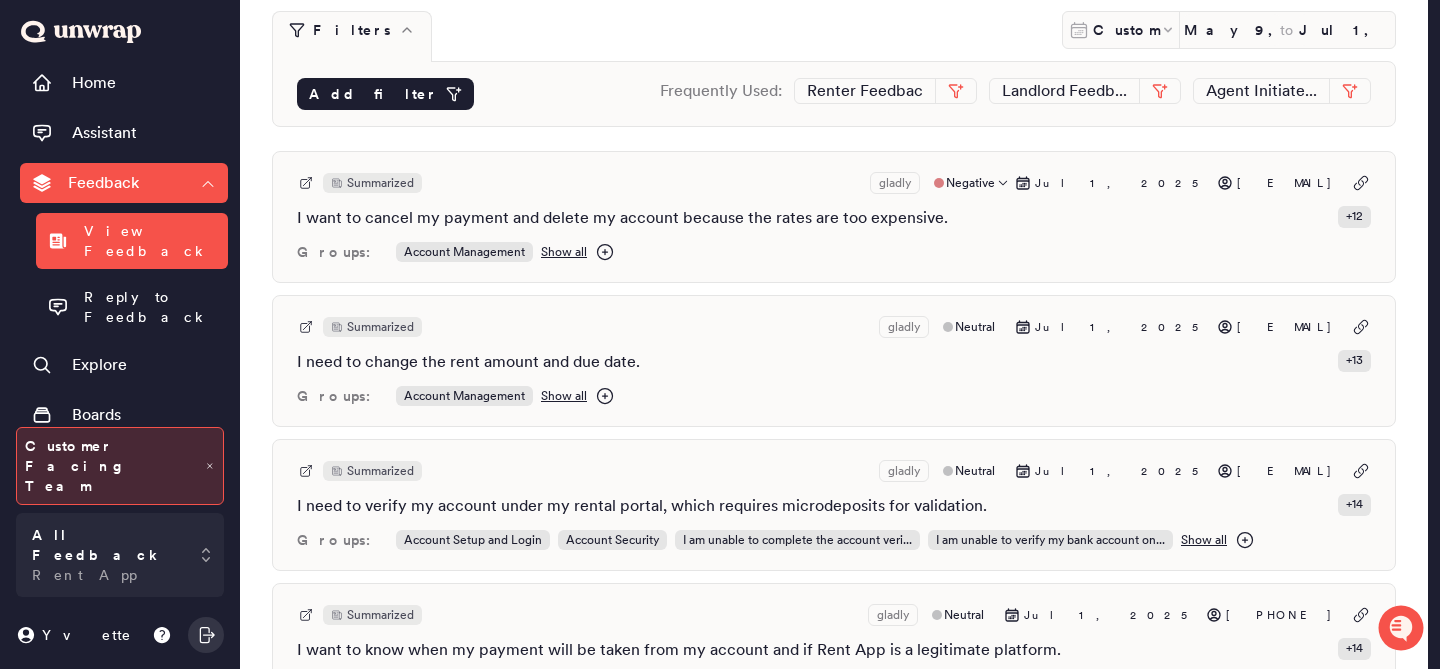 scroll, scrollTop: 177, scrollLeft: 0, axis: vertical 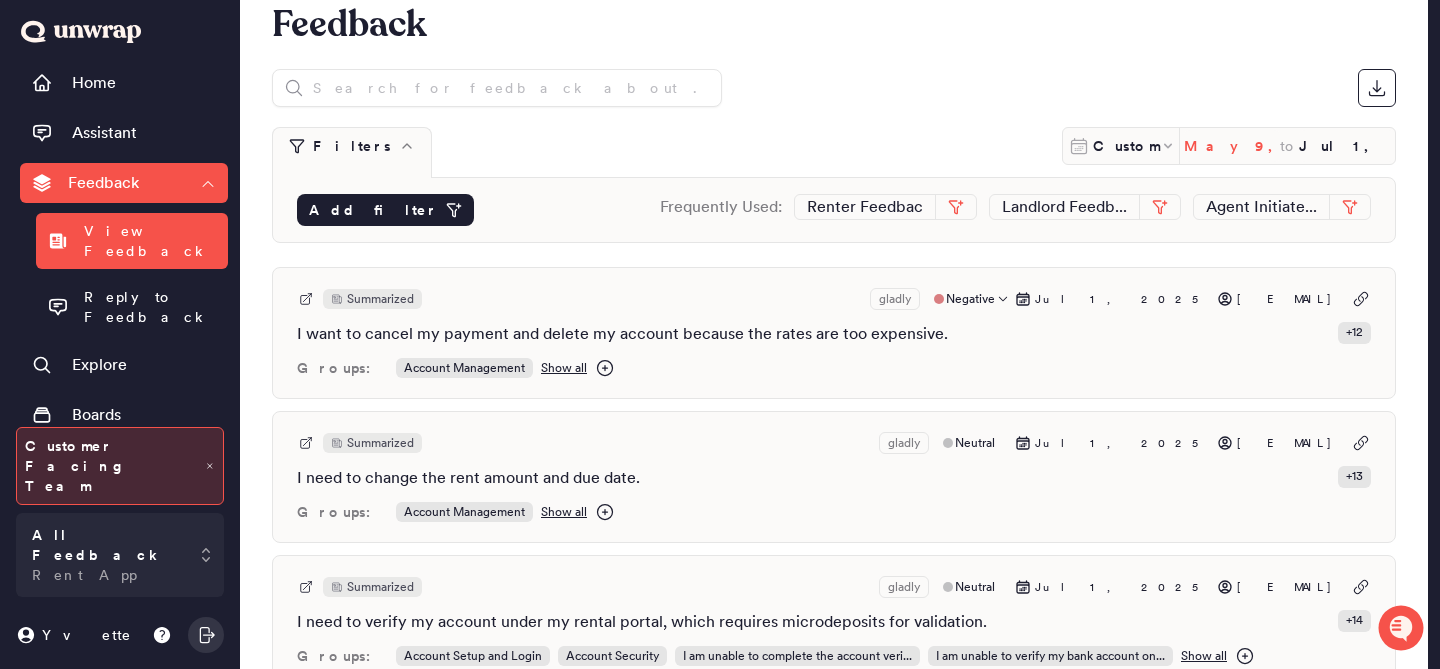 click on "May 9, 2025" at bounding box center [1232, 146] 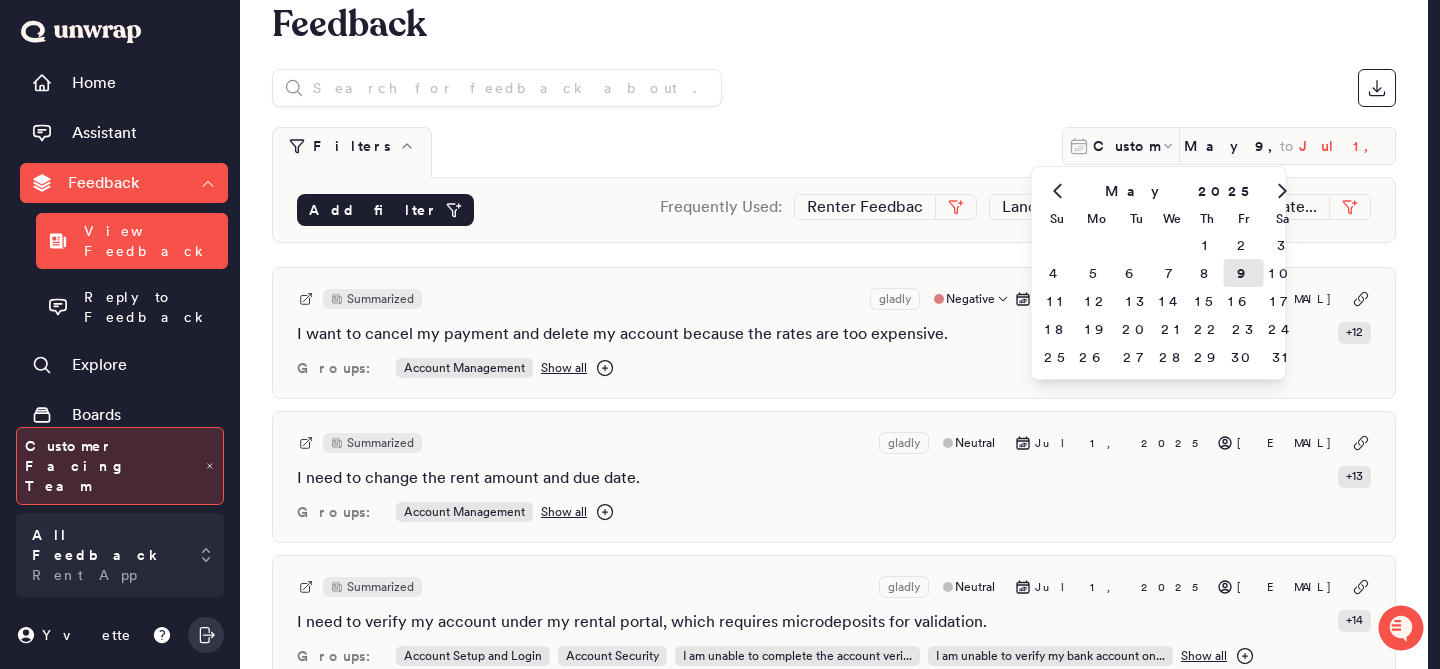 click on "Jul 1, 2025" at bounding box center [1347, 146] 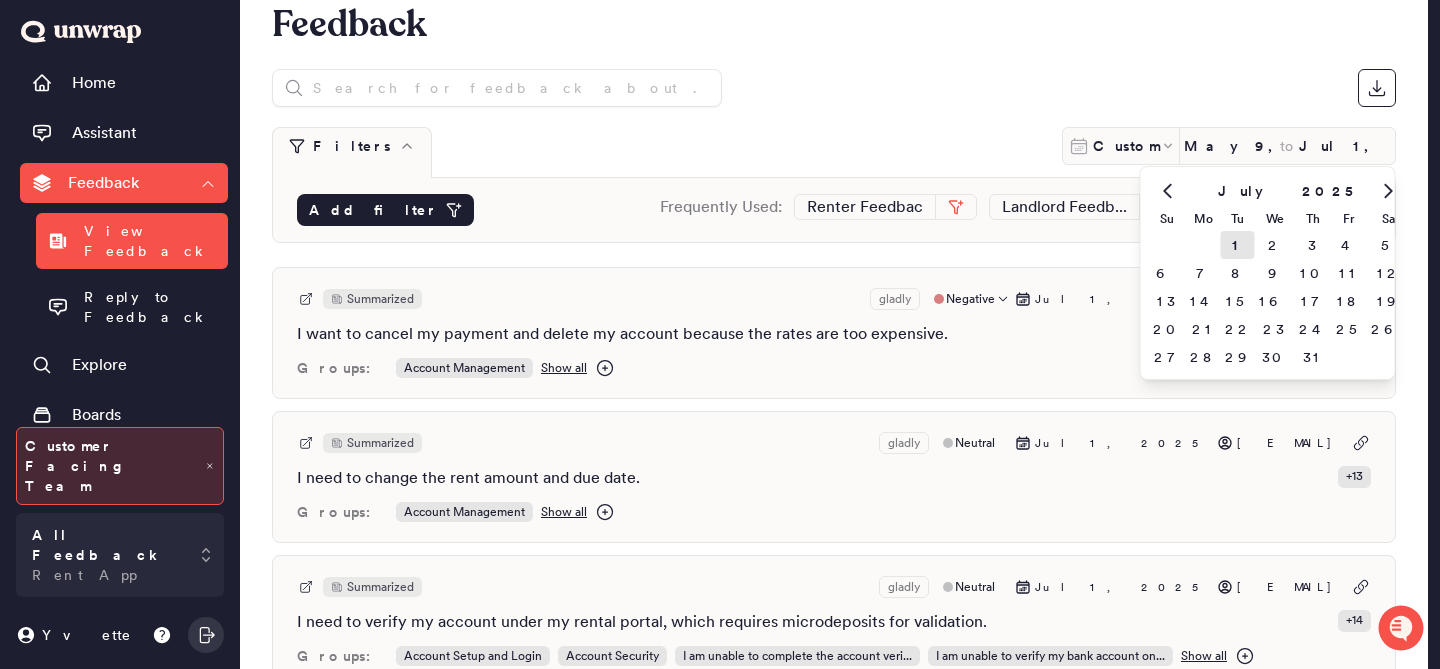 click at bounding box center [1167, 191] 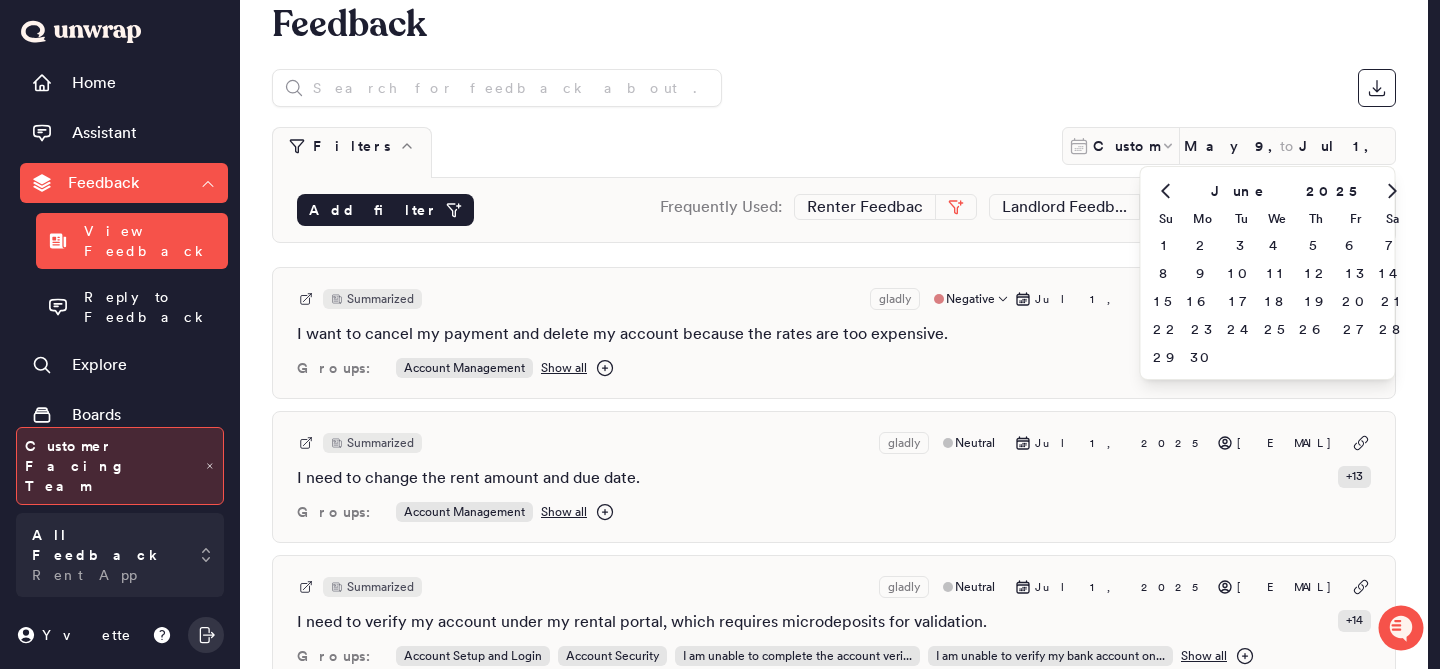 click at bounding box center (1166, 191) 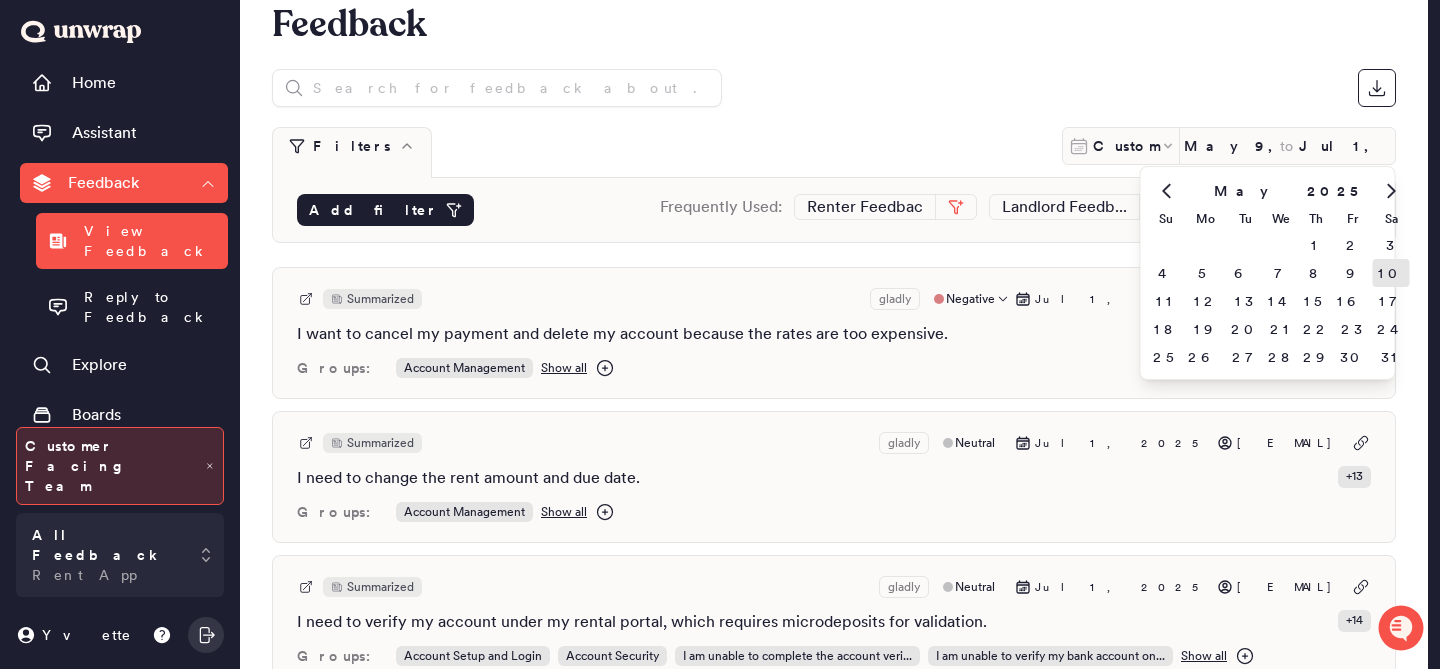 click on "10" at bounding box center (1391, 273) 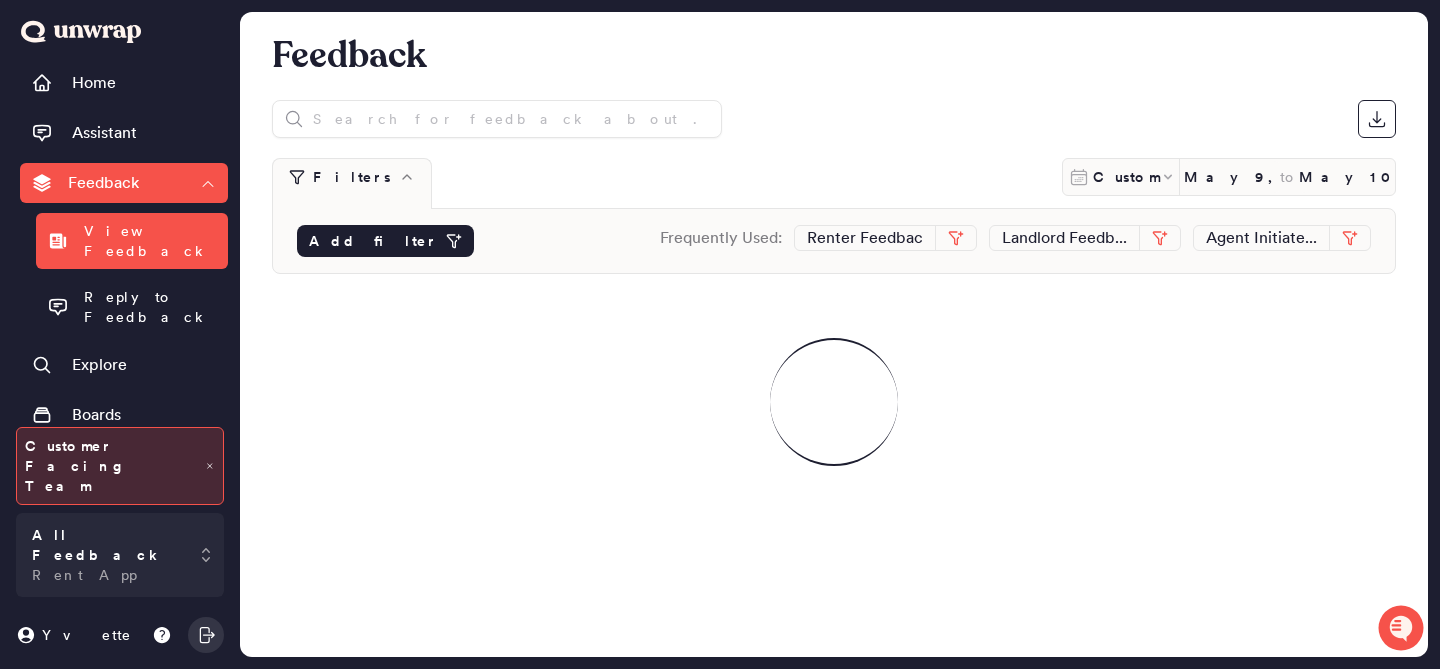 scroll, scrollTop: 0, scrollLeft: 0, axis: both 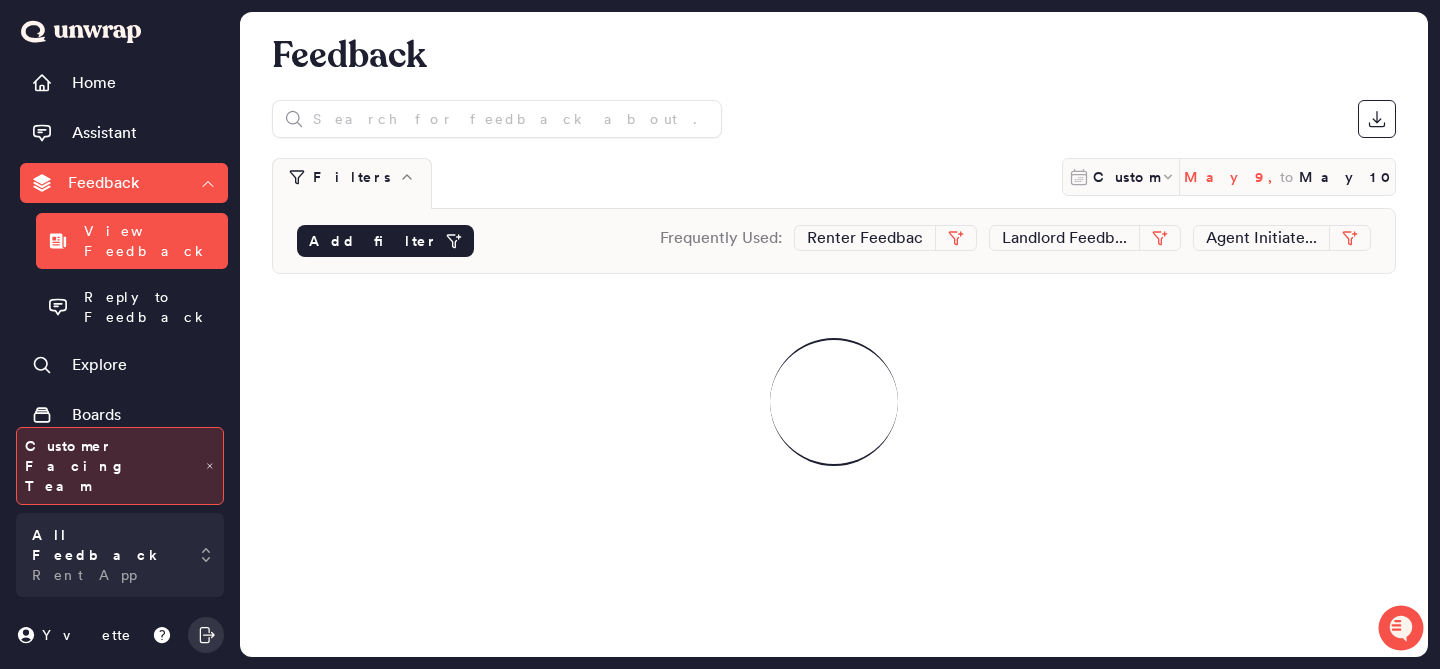click on "May 9, 2025" at bounding box center [1232, 177] 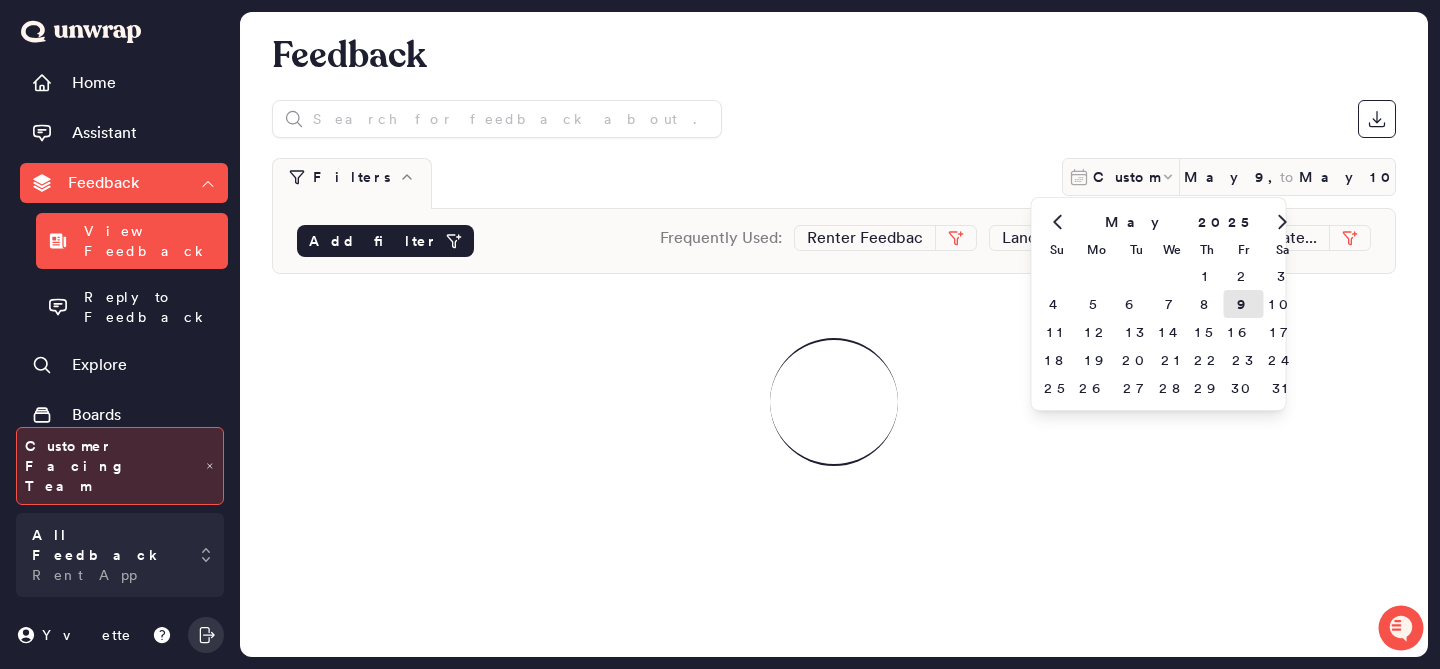 click at bounding box center [1057, 222] 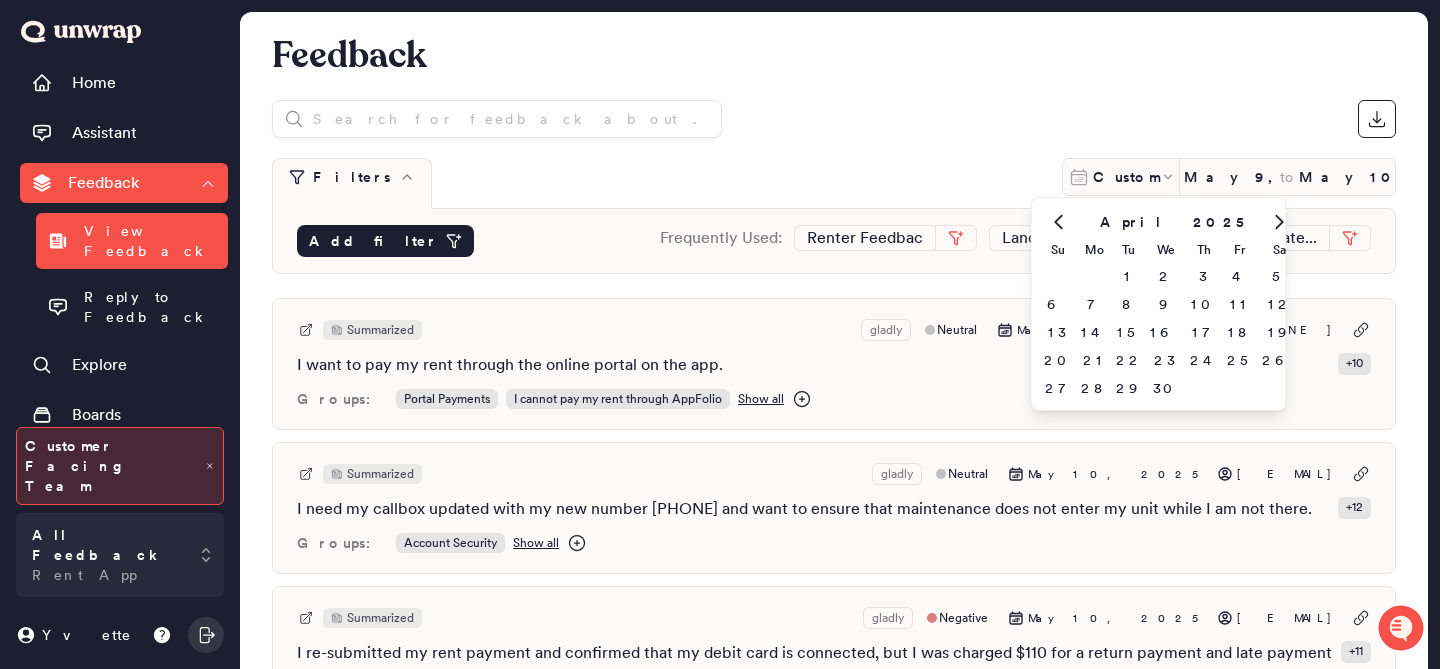 click 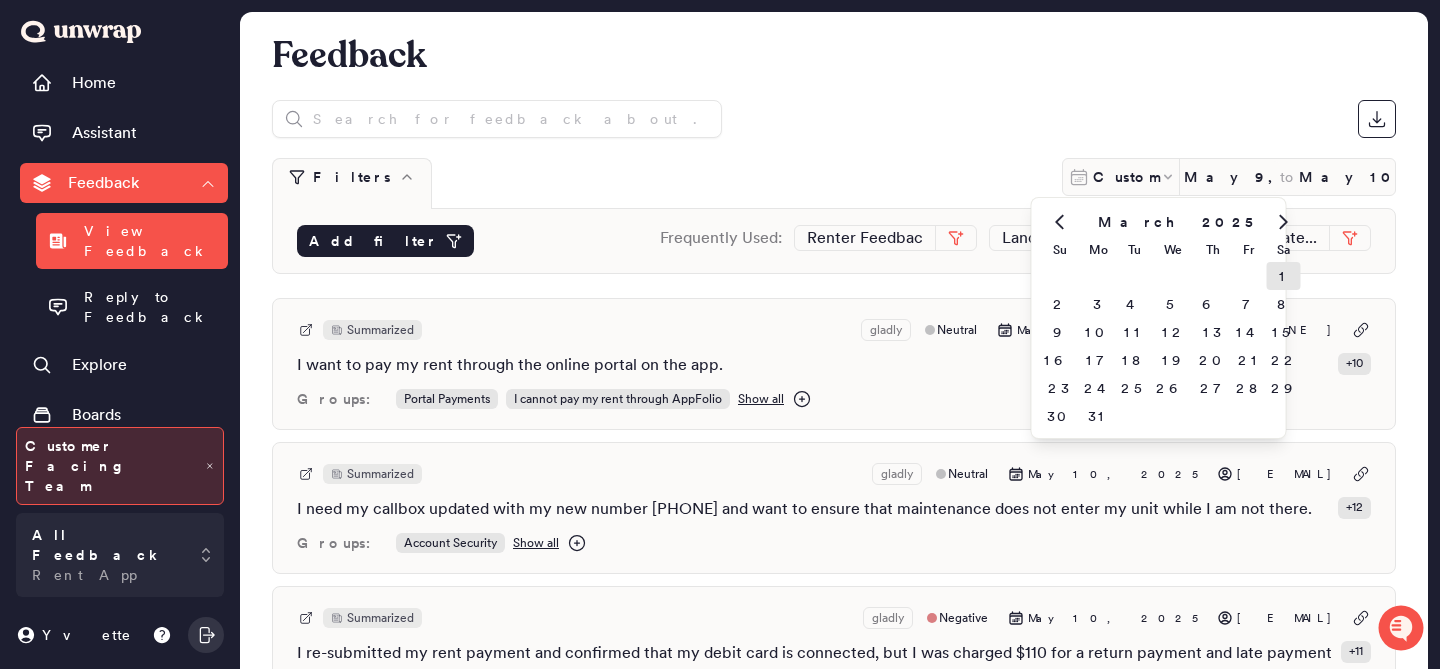 click on "1" at bounding box center [1284, 276] 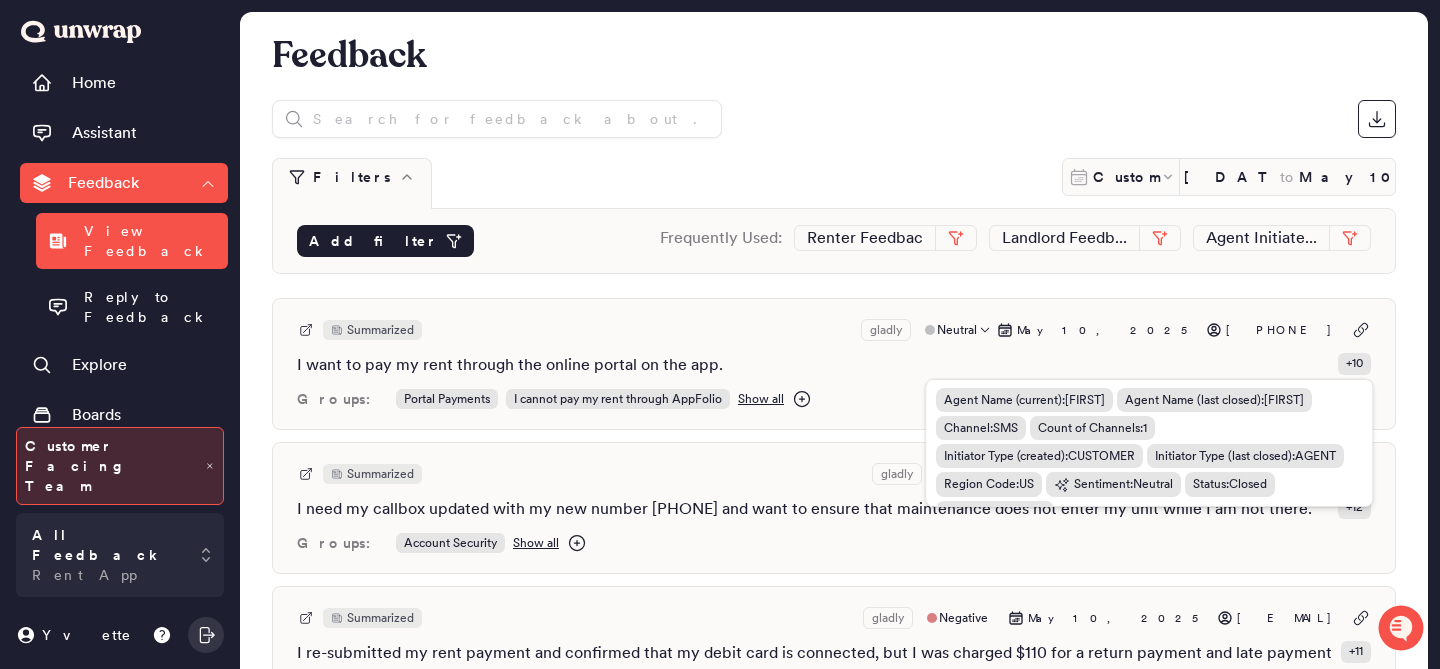 scroll, scrollTop: 27, scrollLeft: 0, axis: vertical 